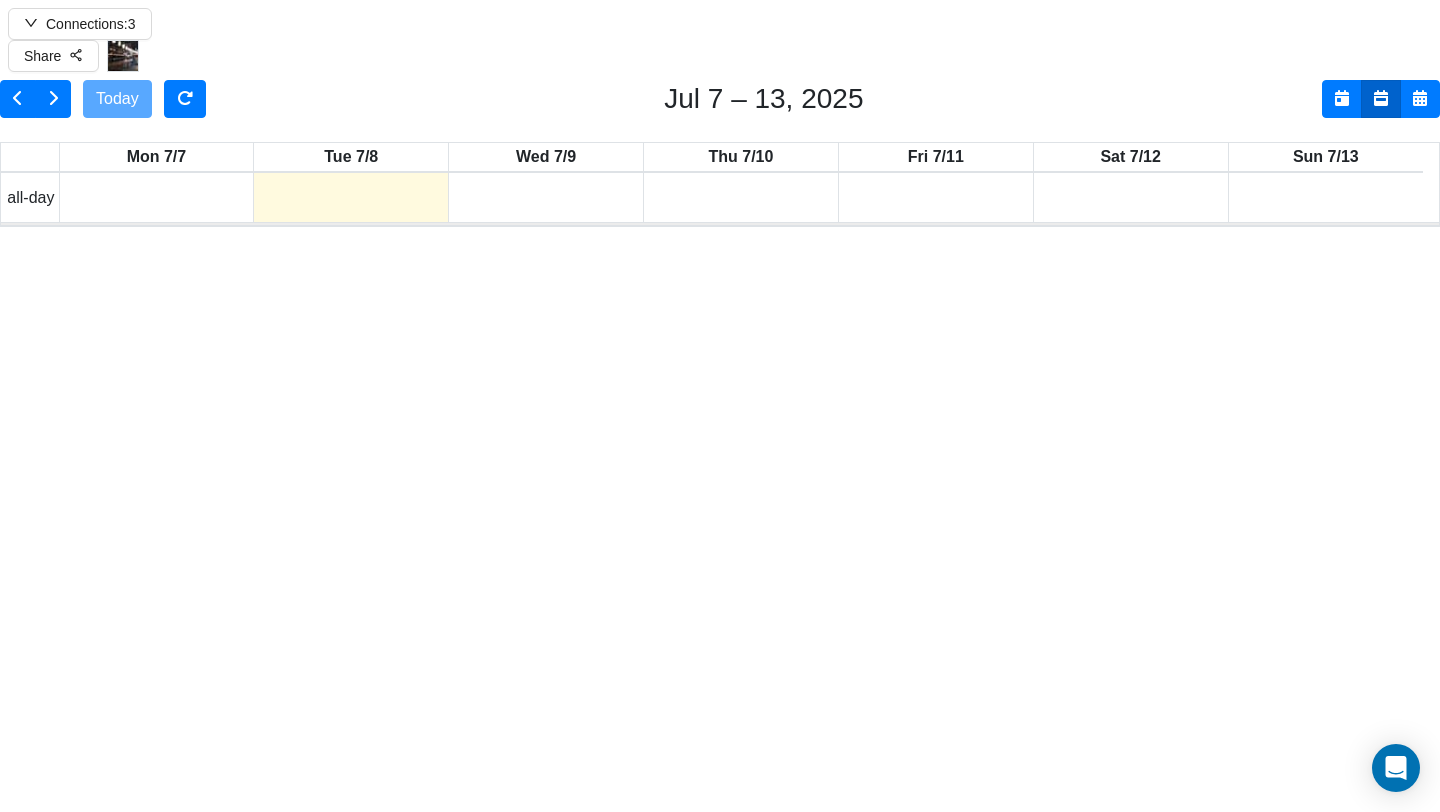scroll, scrollTop: 0, scrollLeft: 0, axis: both 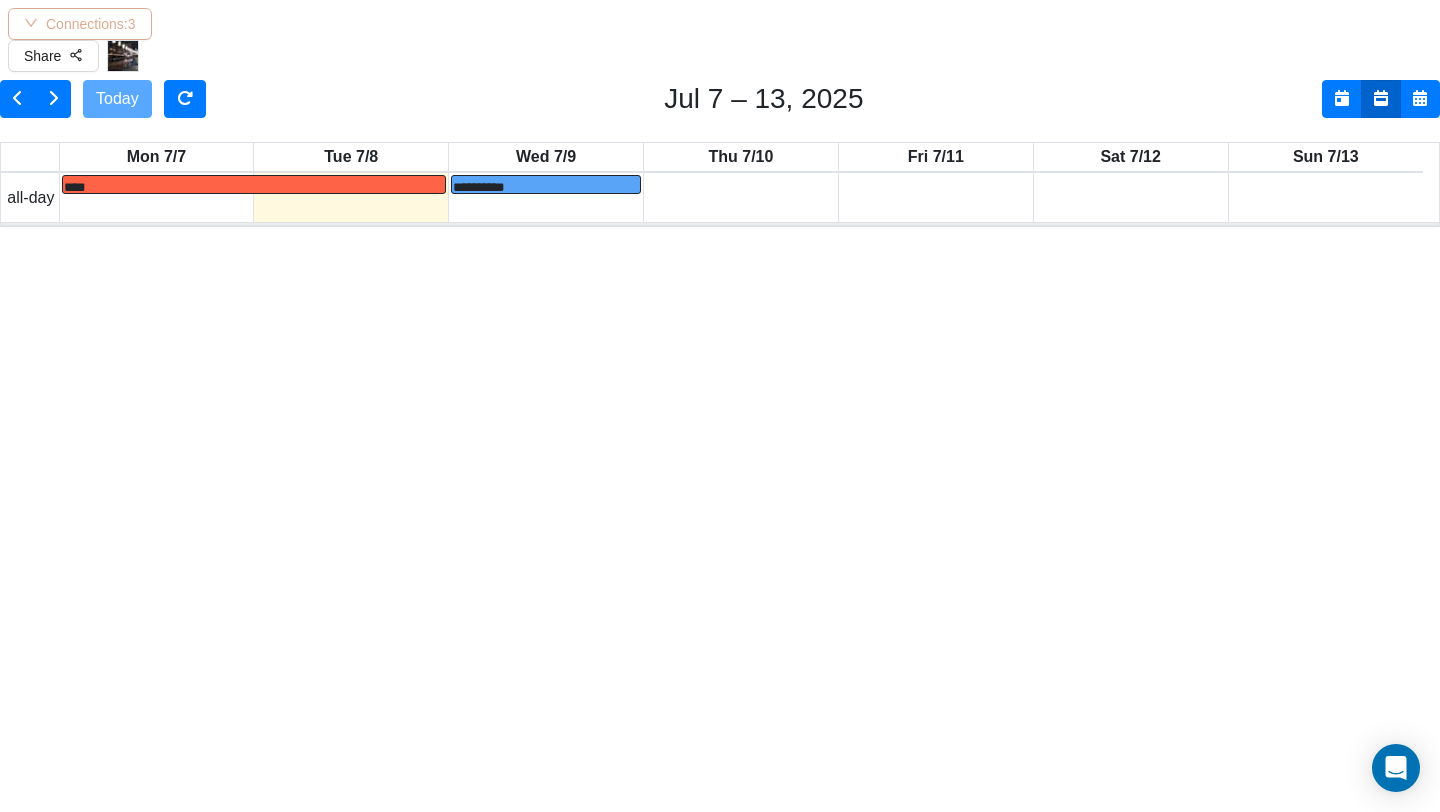 click on "Connections:  3" at bounding box center [80, 24] 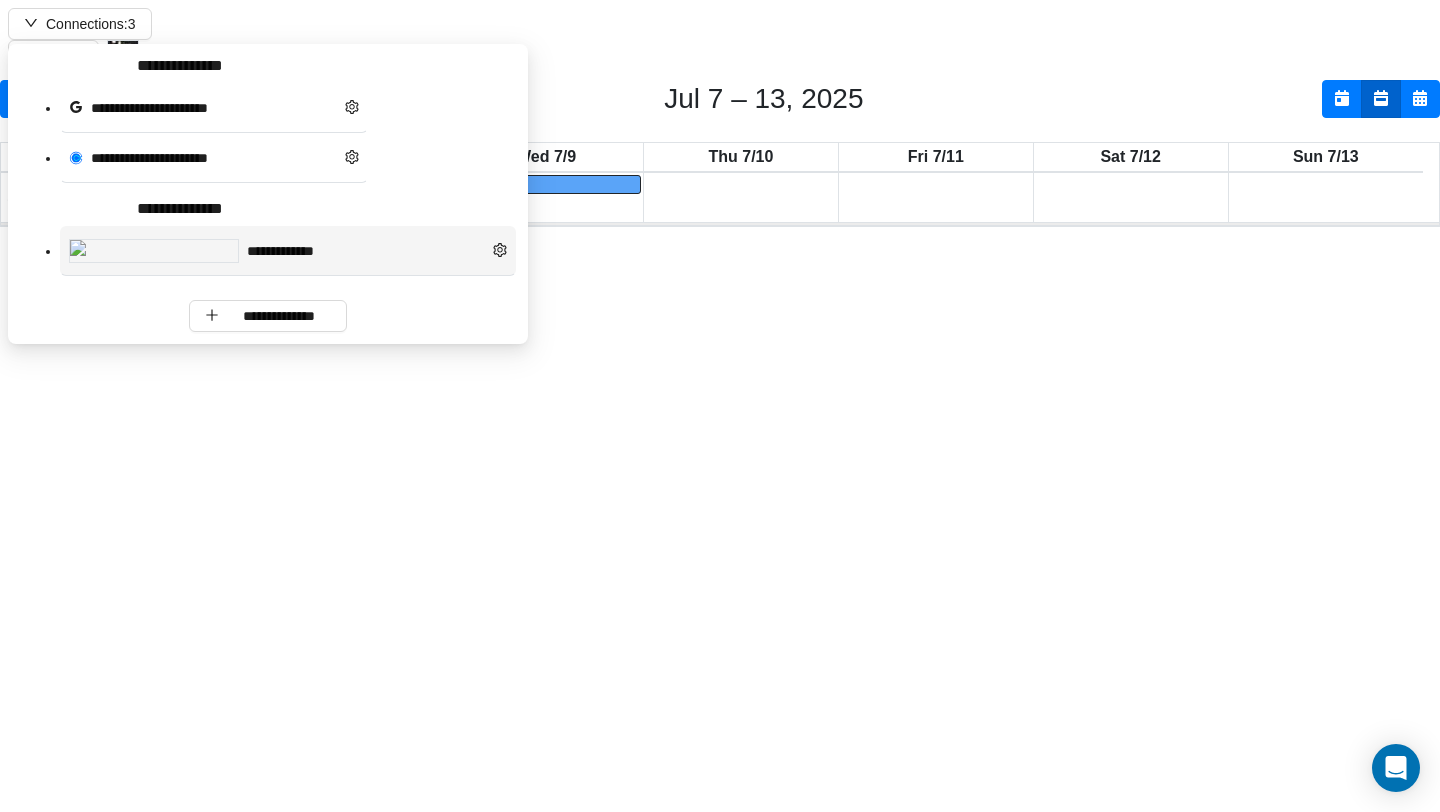 click on "**********" at bounding box center [288, 251] 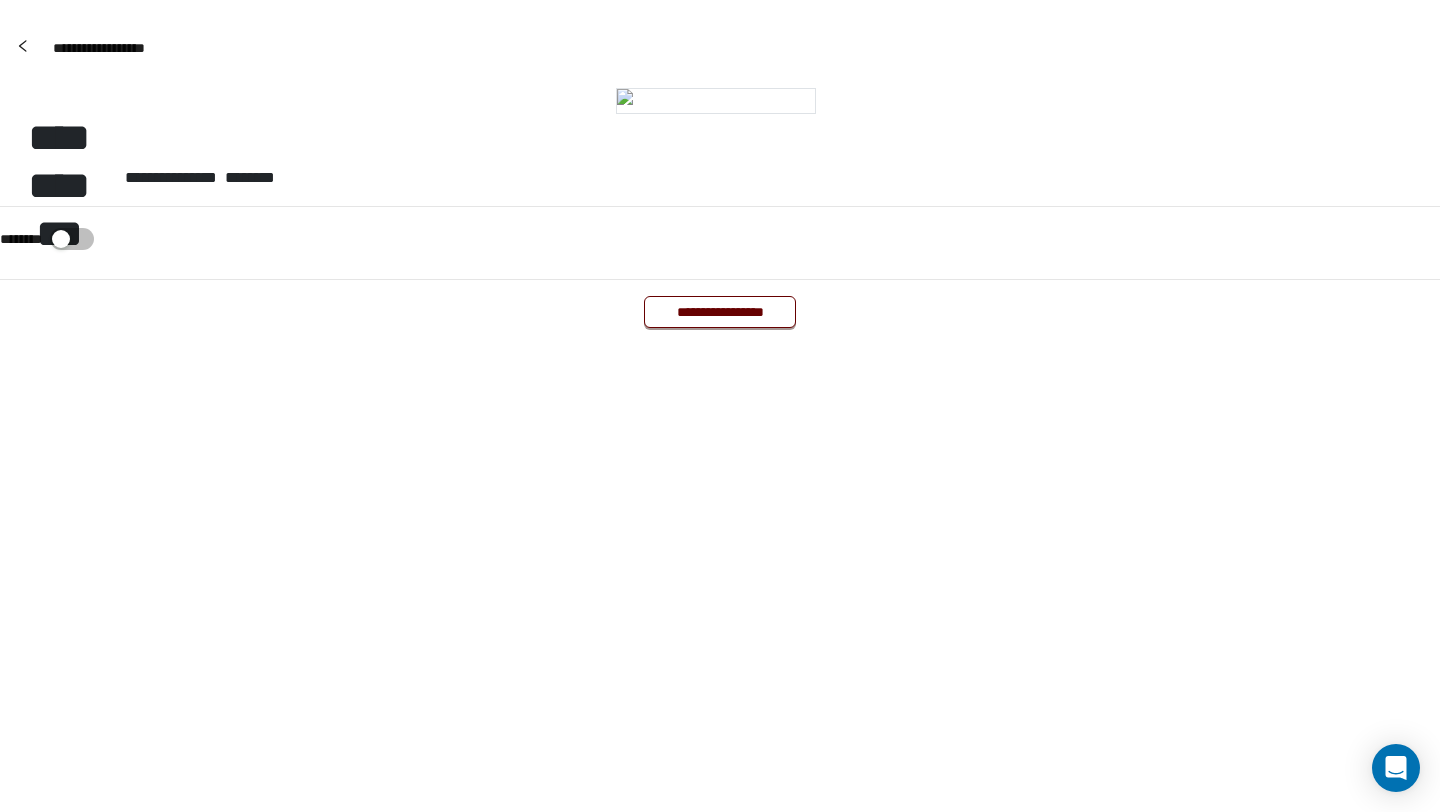 scroll, scrollTop: 0, scrollLeft: 0, axis: both 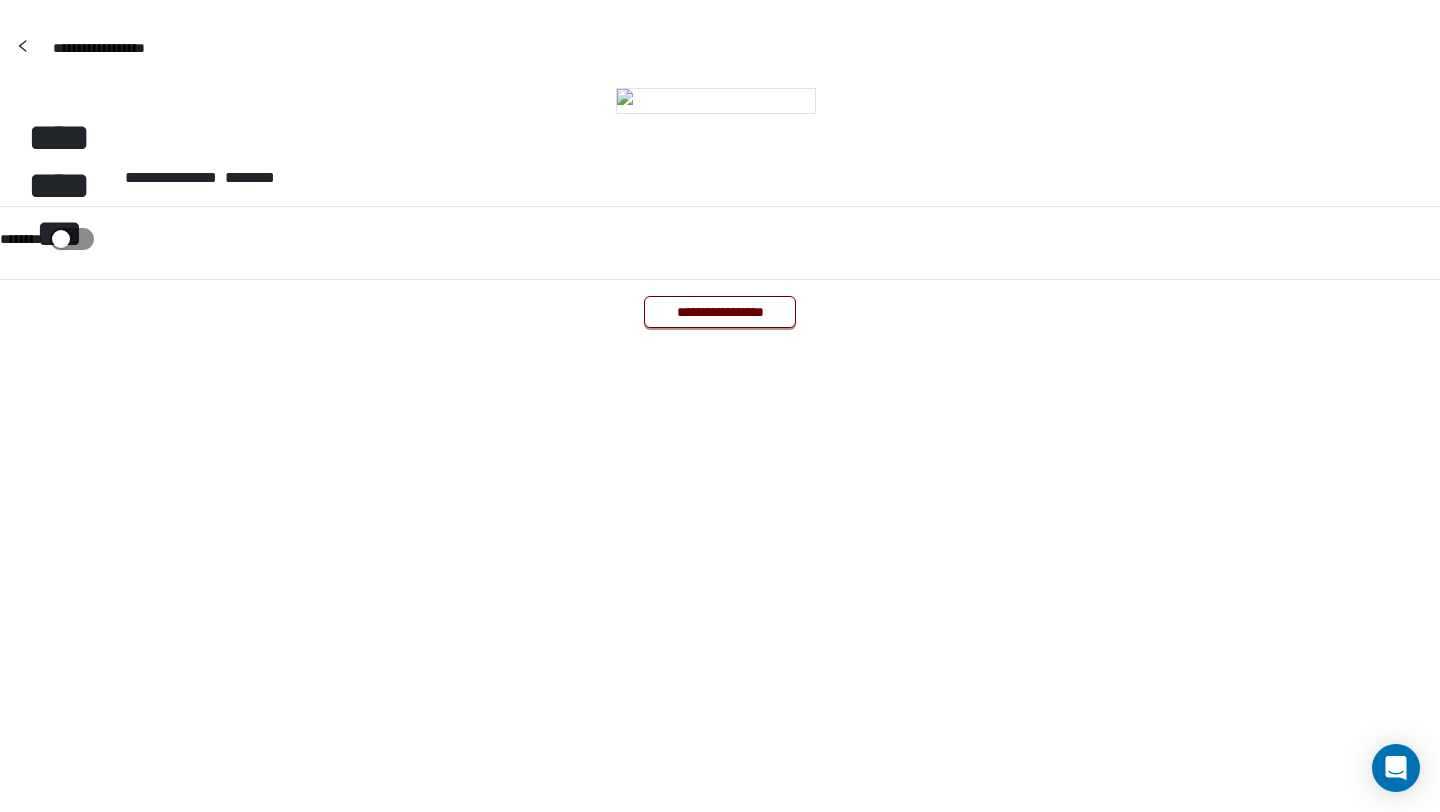 click at bounding box center [72, 239] 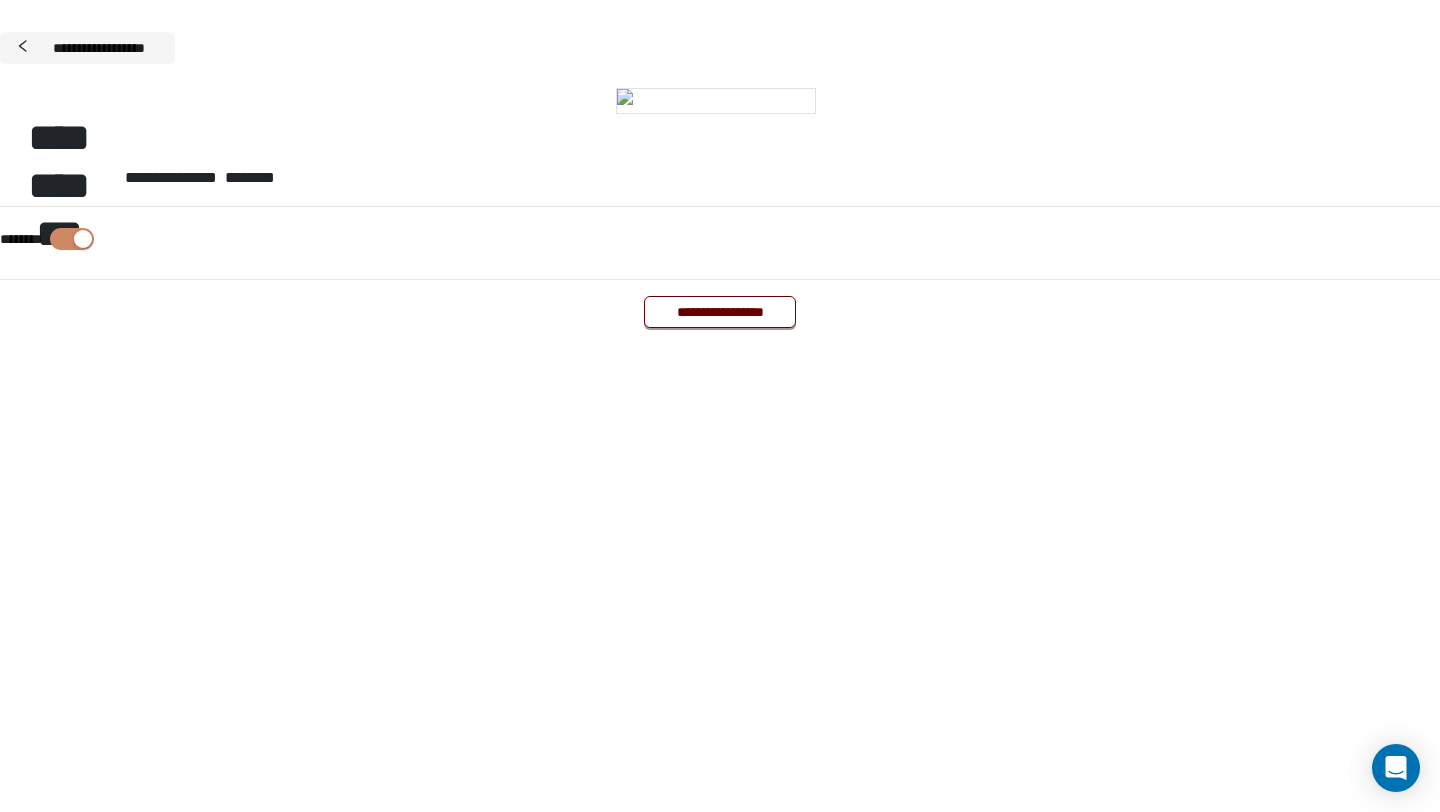 click on "**********" at bounding box center [98, 48] 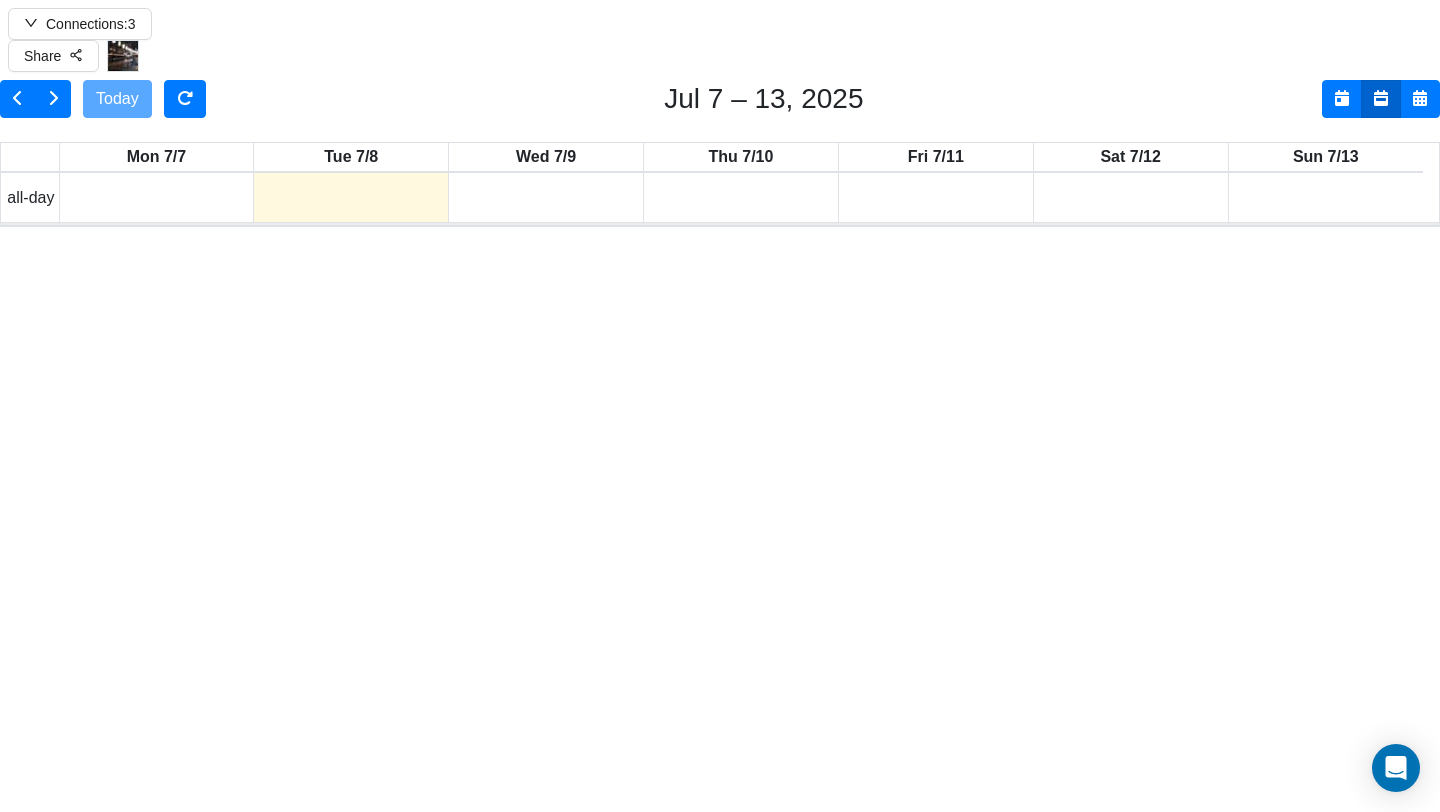 scroll, scrollTop: 0, scrollLeft: 0, axis: both 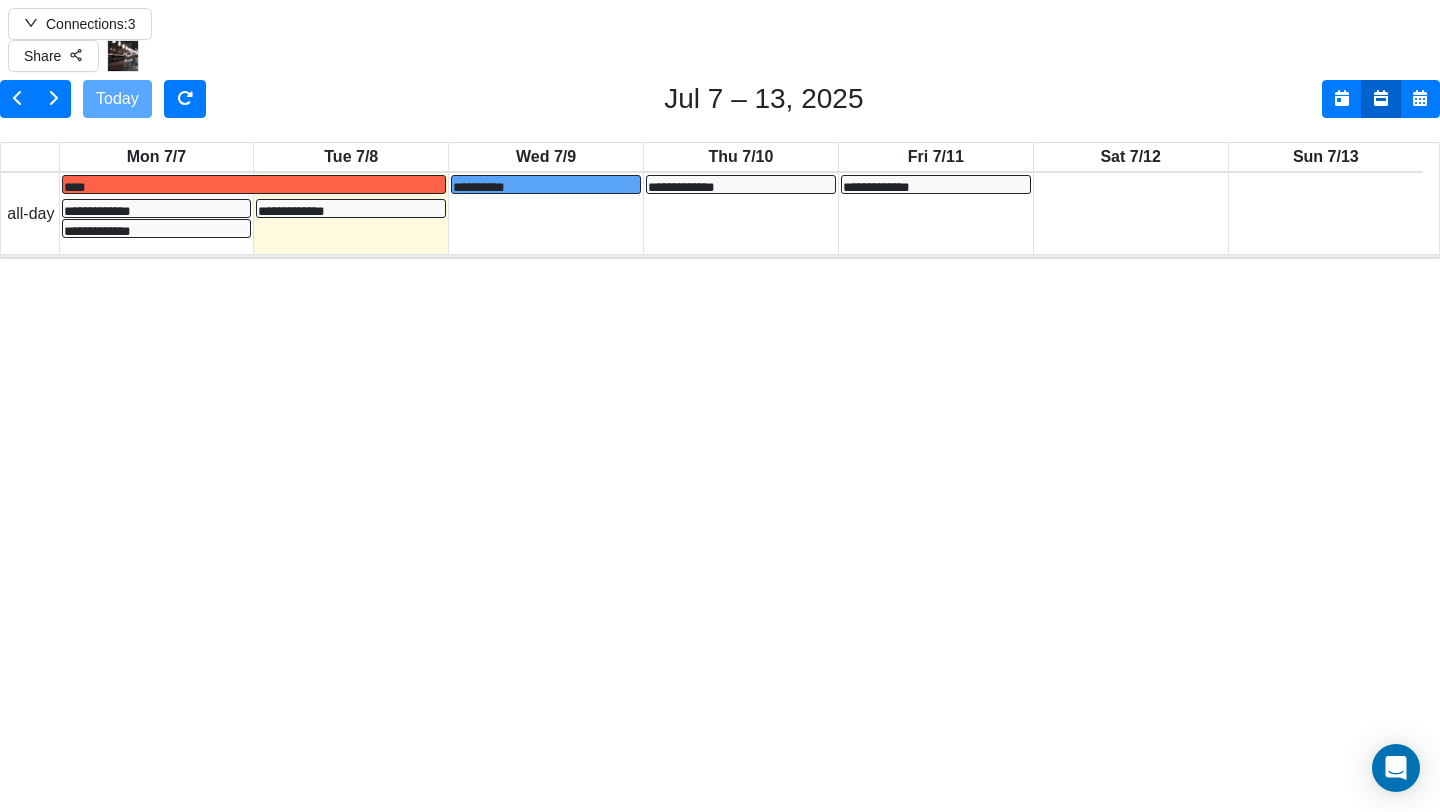 click on "**********" at bounding box center (895, 473) 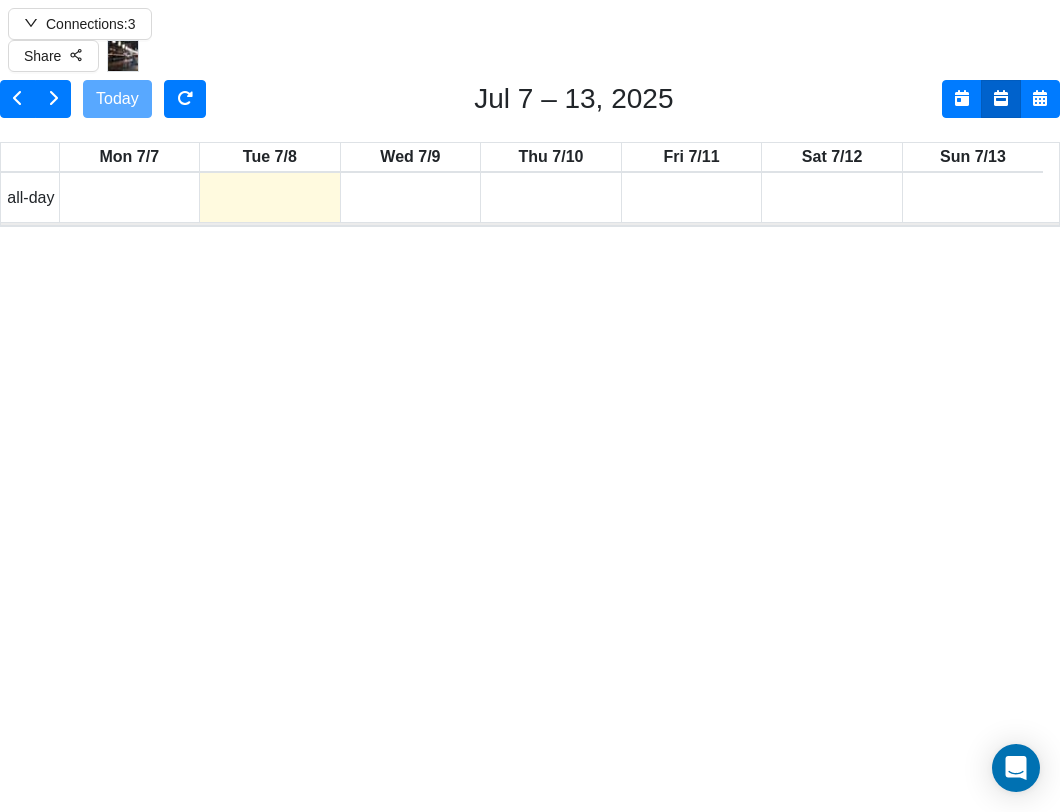 scroll, scrollTop: 0, scrollLeft: 0, axis: both 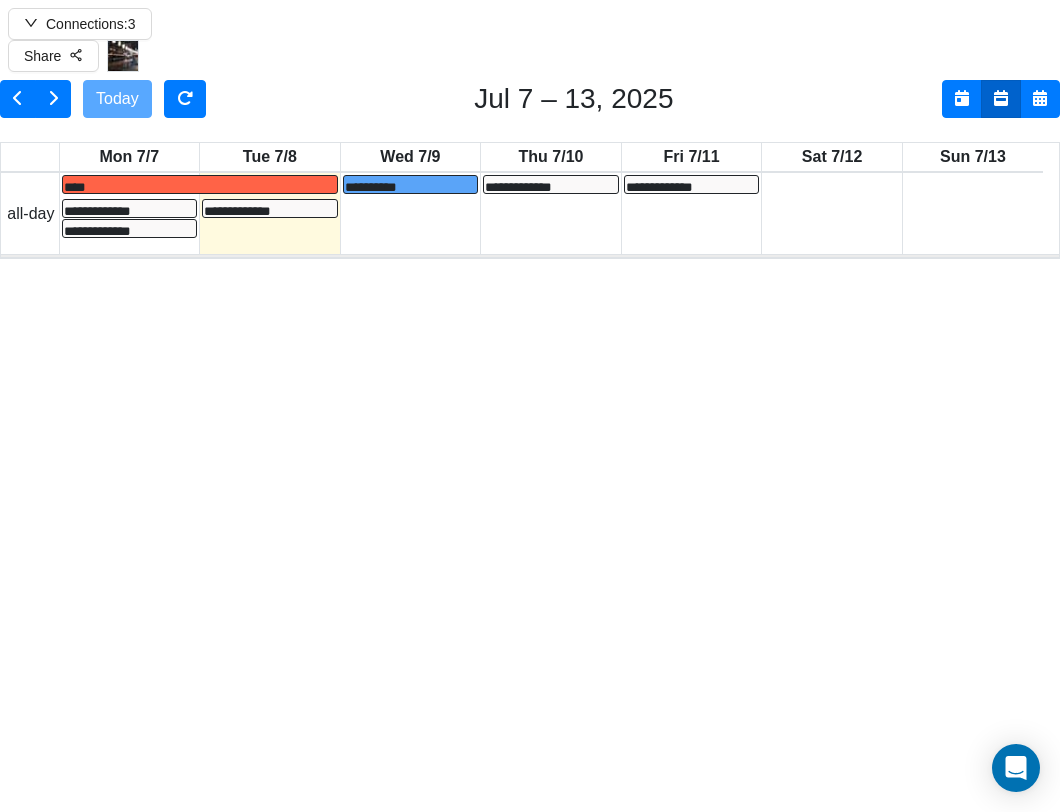 click on "**********" at bounding box center [660, 481] 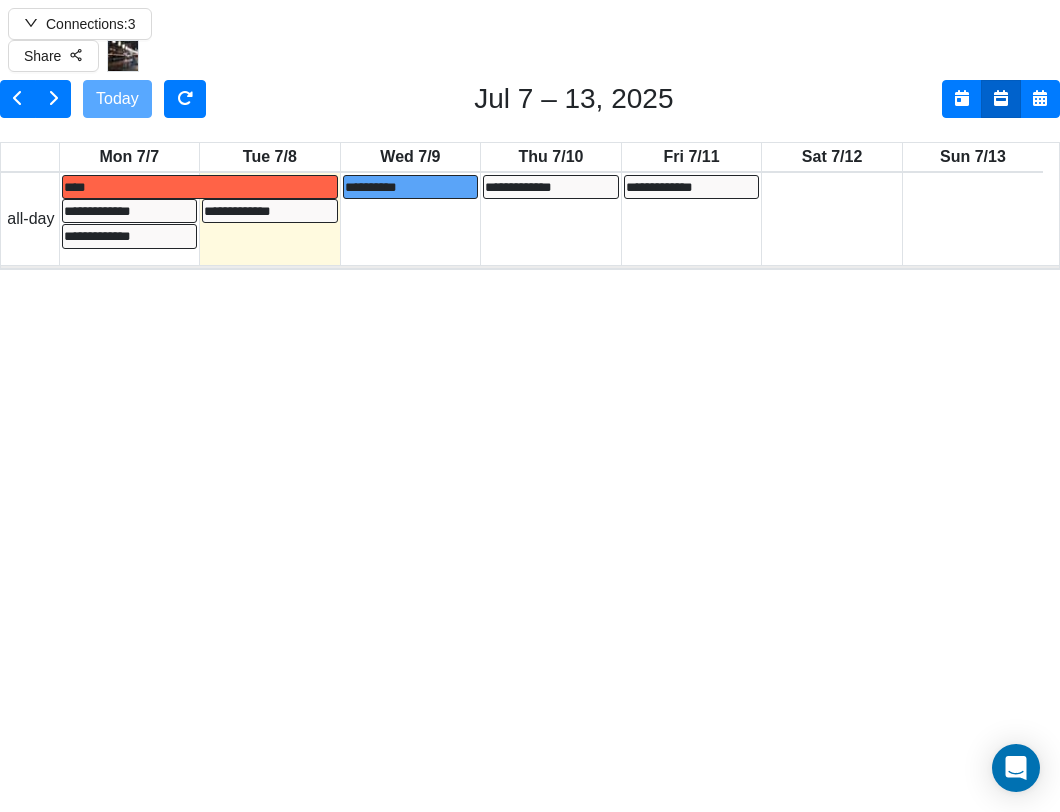 scroll, scrollTop: 0, scrollLeft: 0, axis: both 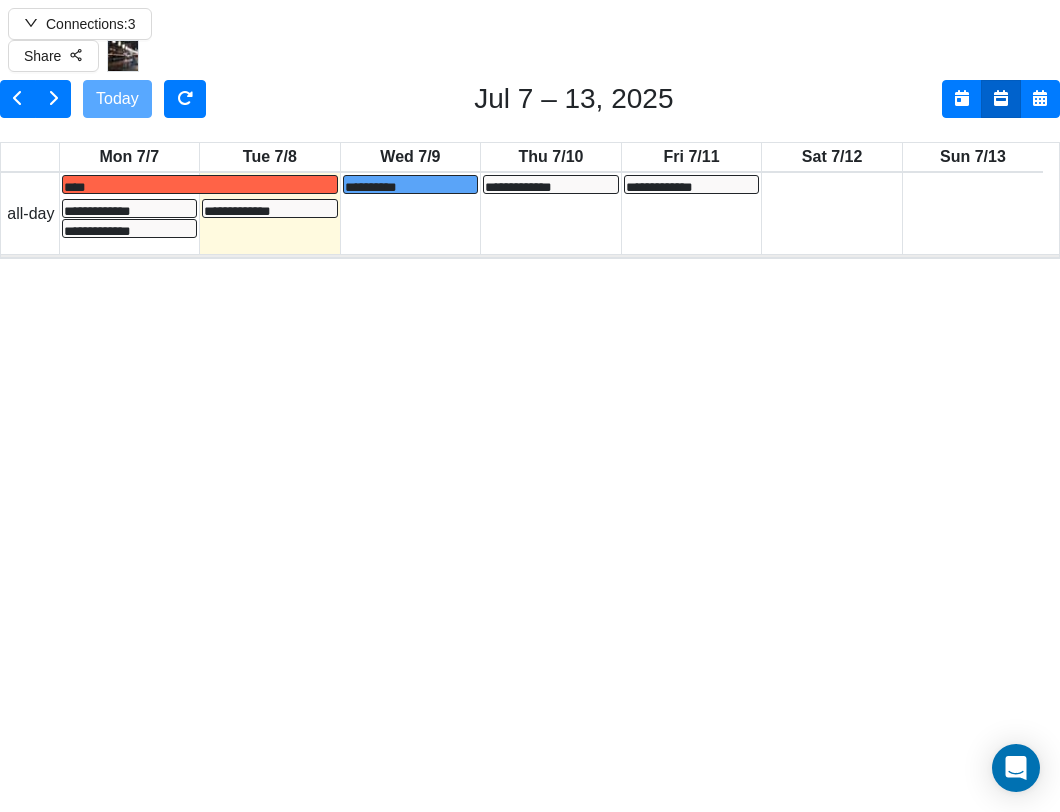 click on "**********" at bounding box center (660, 481) 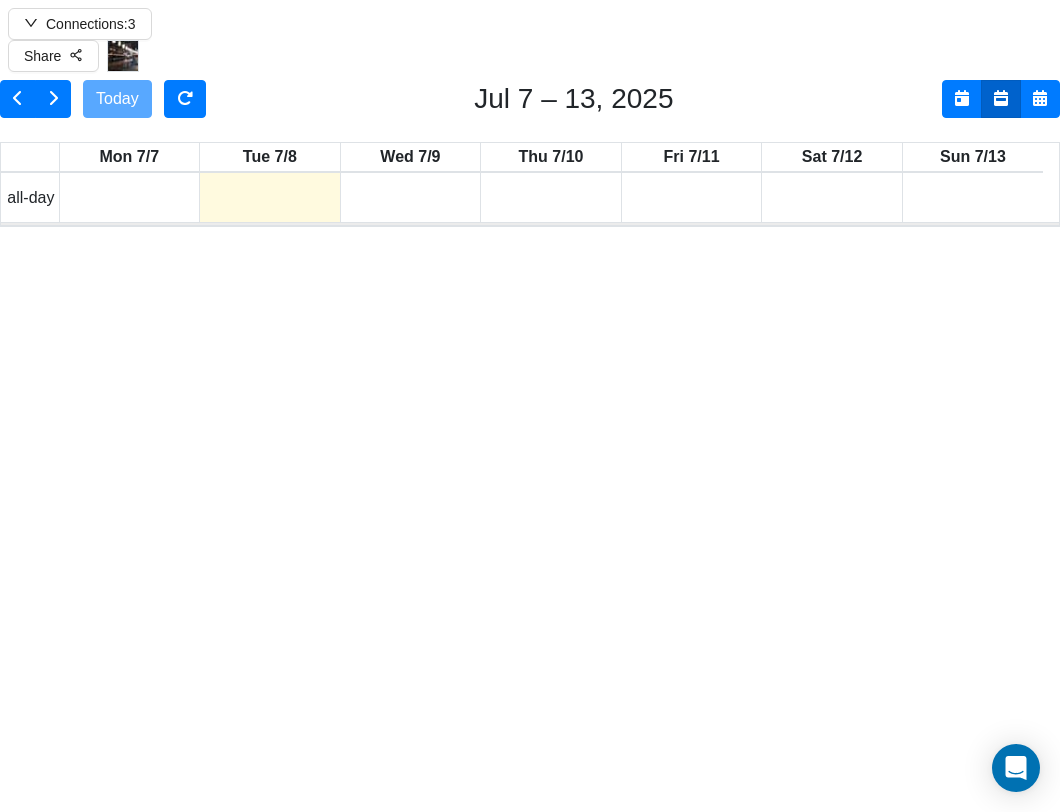 scroll, scrollTop: 0, scrollLeft: 0, axis: both 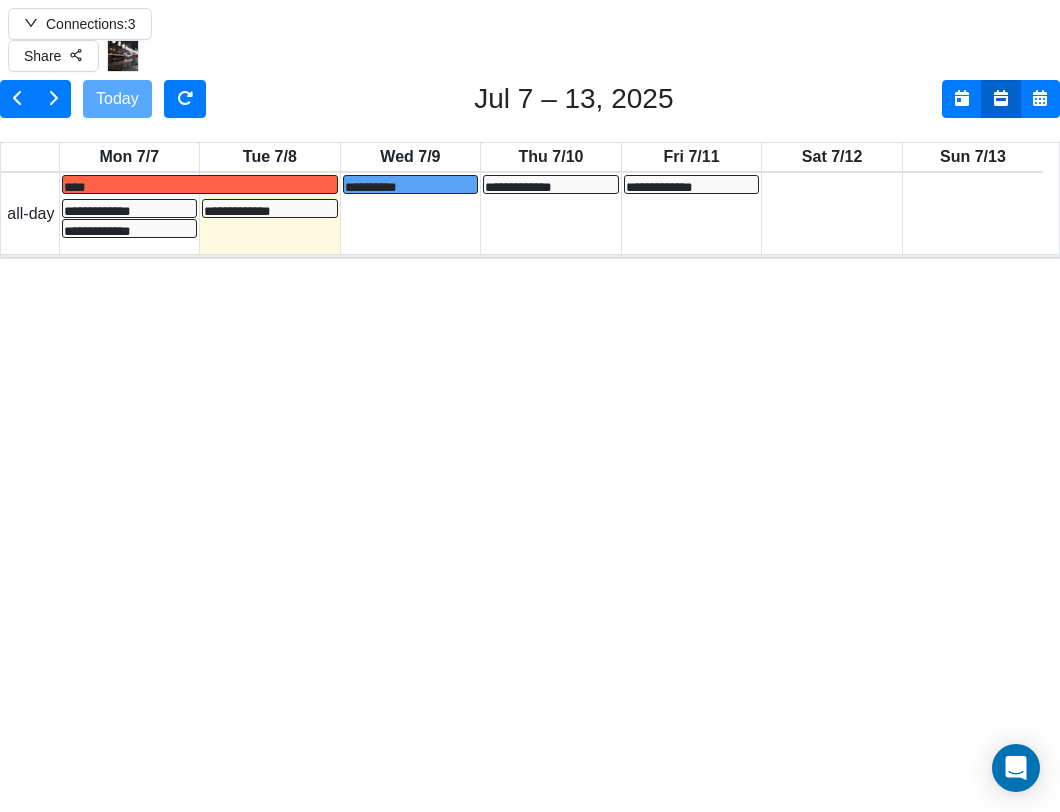 click on "****" at bounding box center (583, 571) 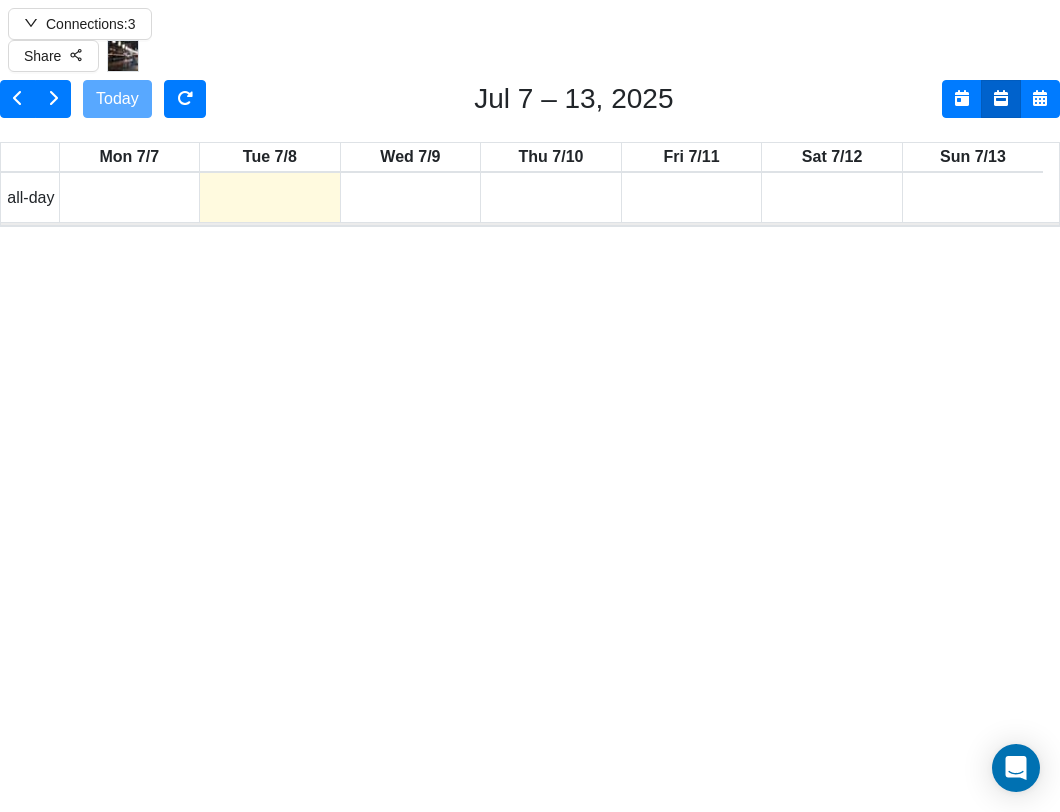 scroll, scrollTop: 0, scrollLeft: 0, axis: both 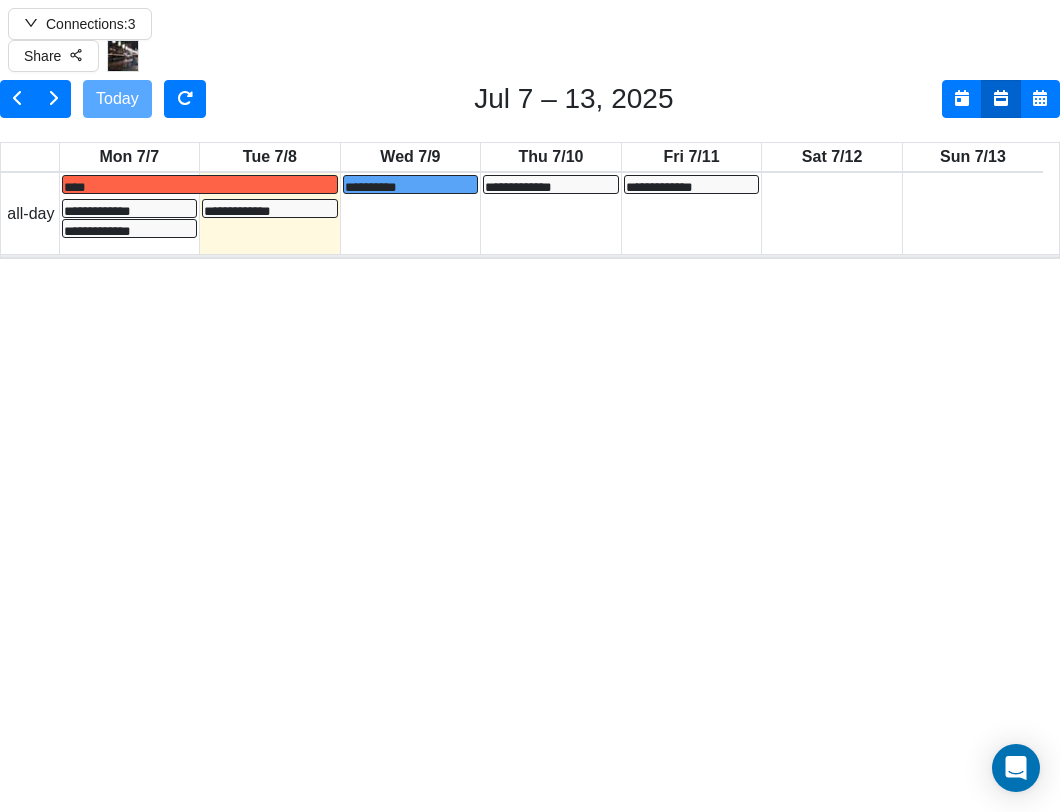 click on "Calendly Available" at bounding box center (692, 282) 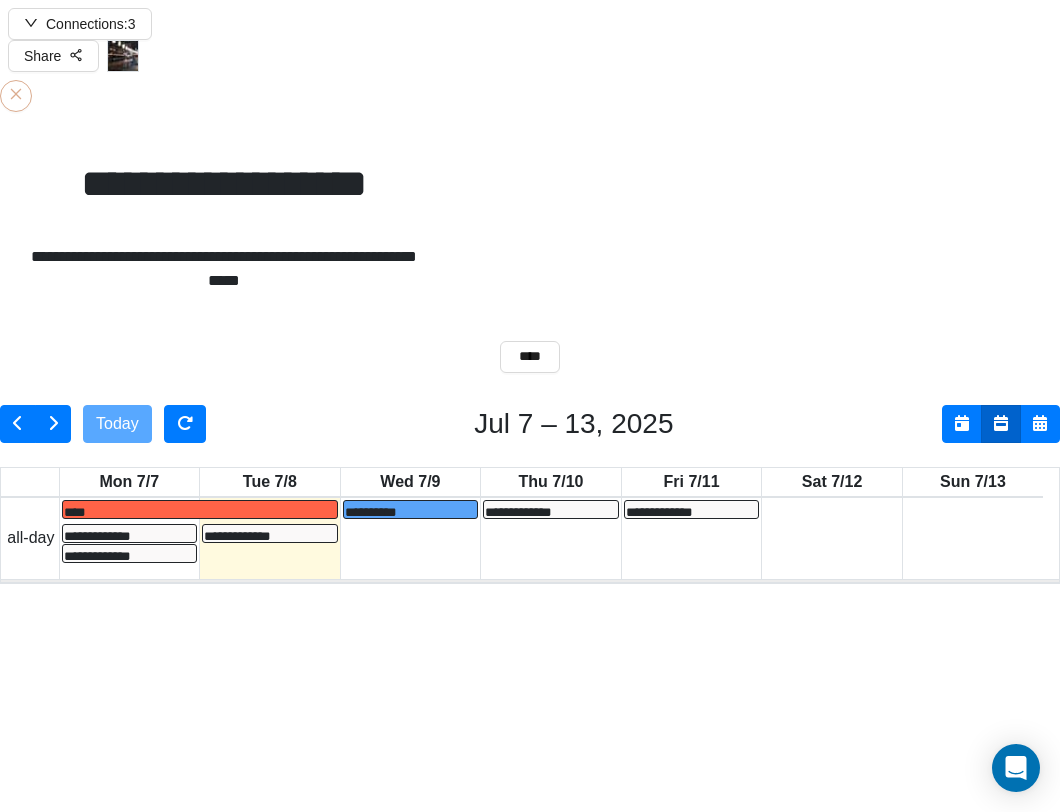 click at bounding box center [16, 96] 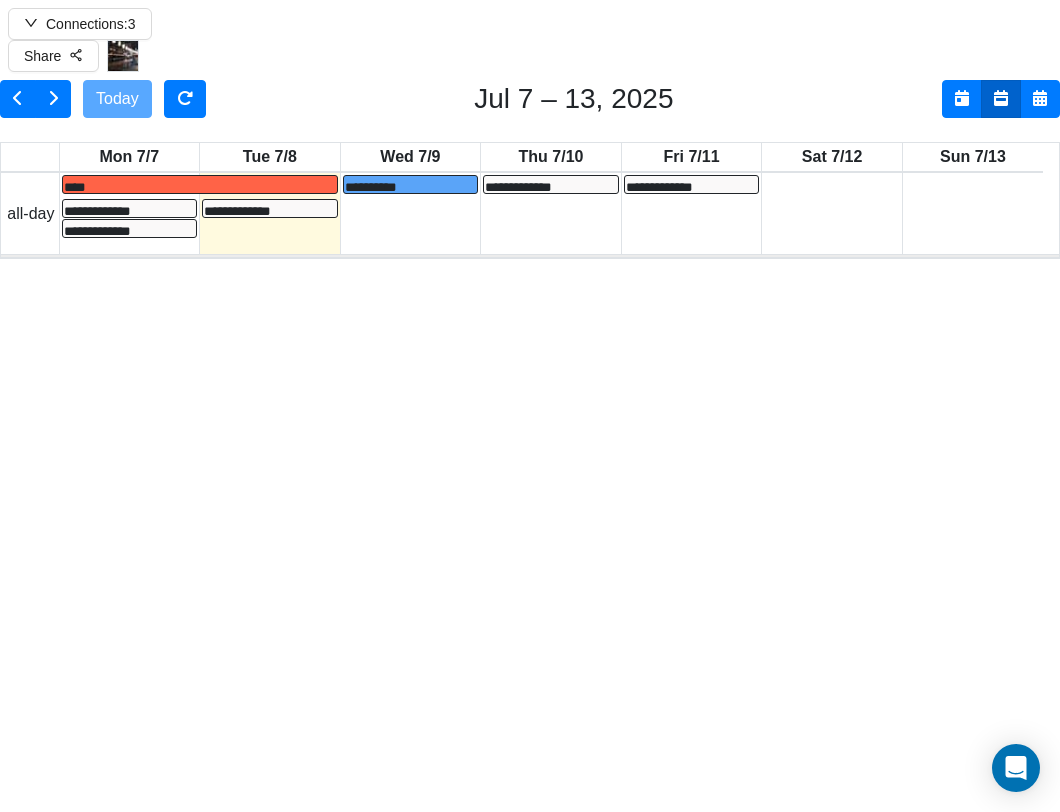 click at bounding box center (0, 0) 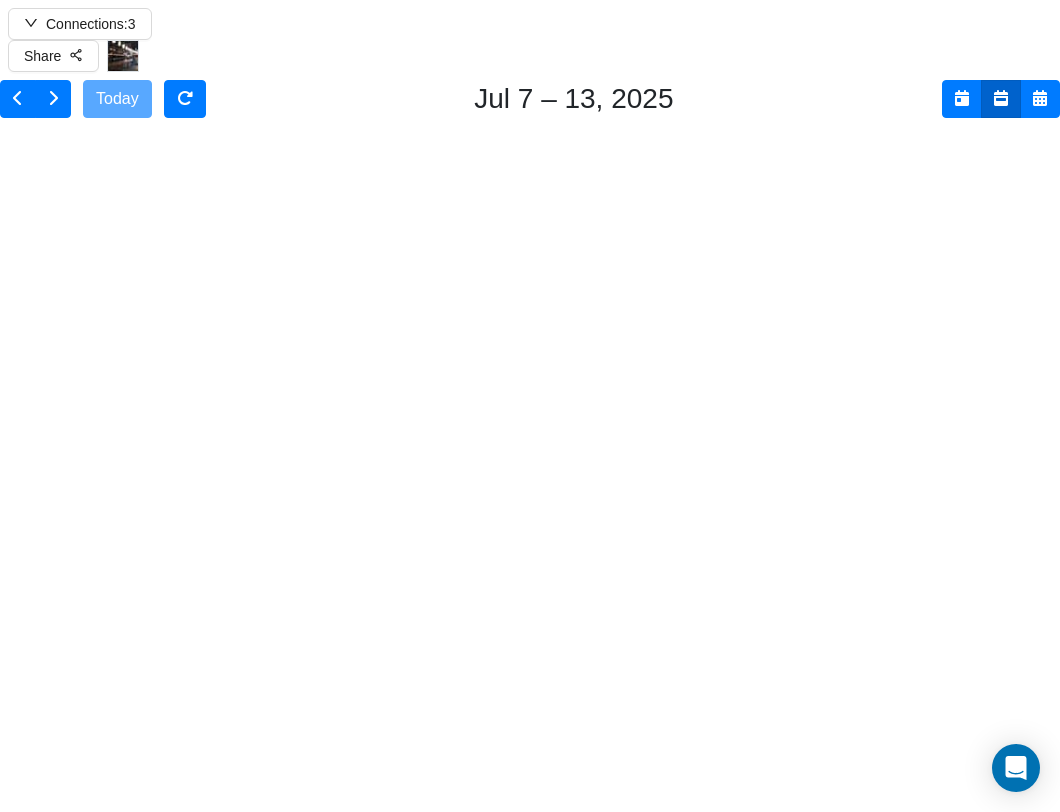 click at bounding box center (0, 0) 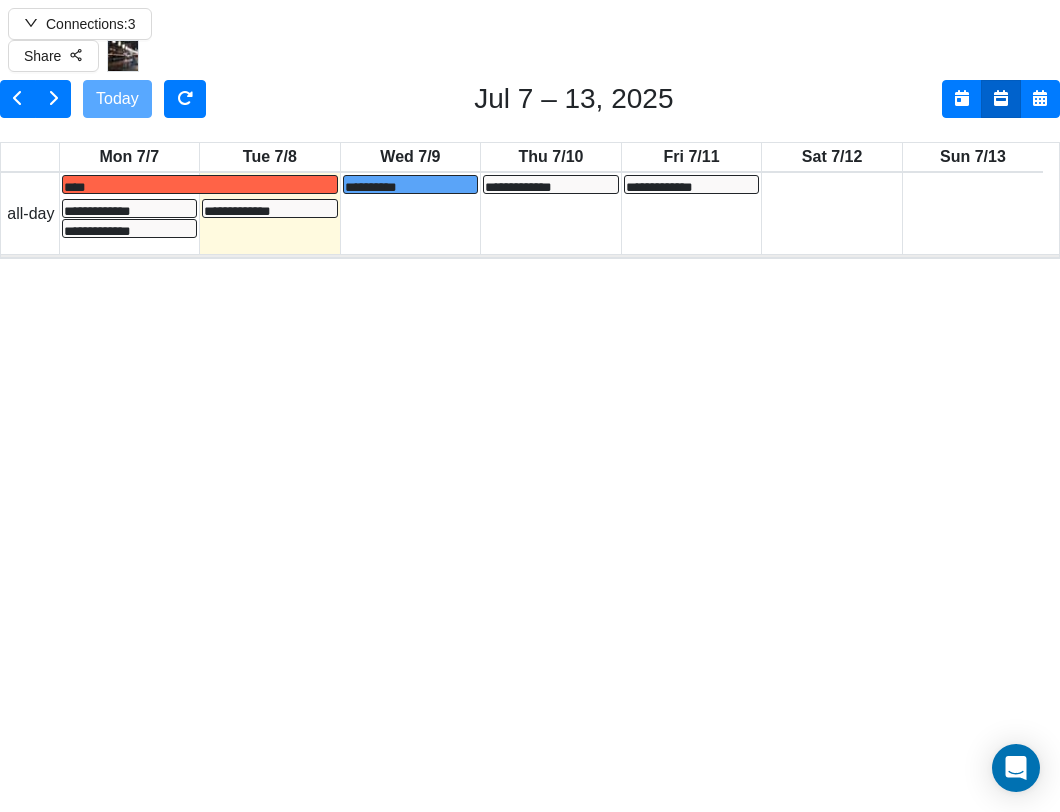 click at bounding box center [0, 0] 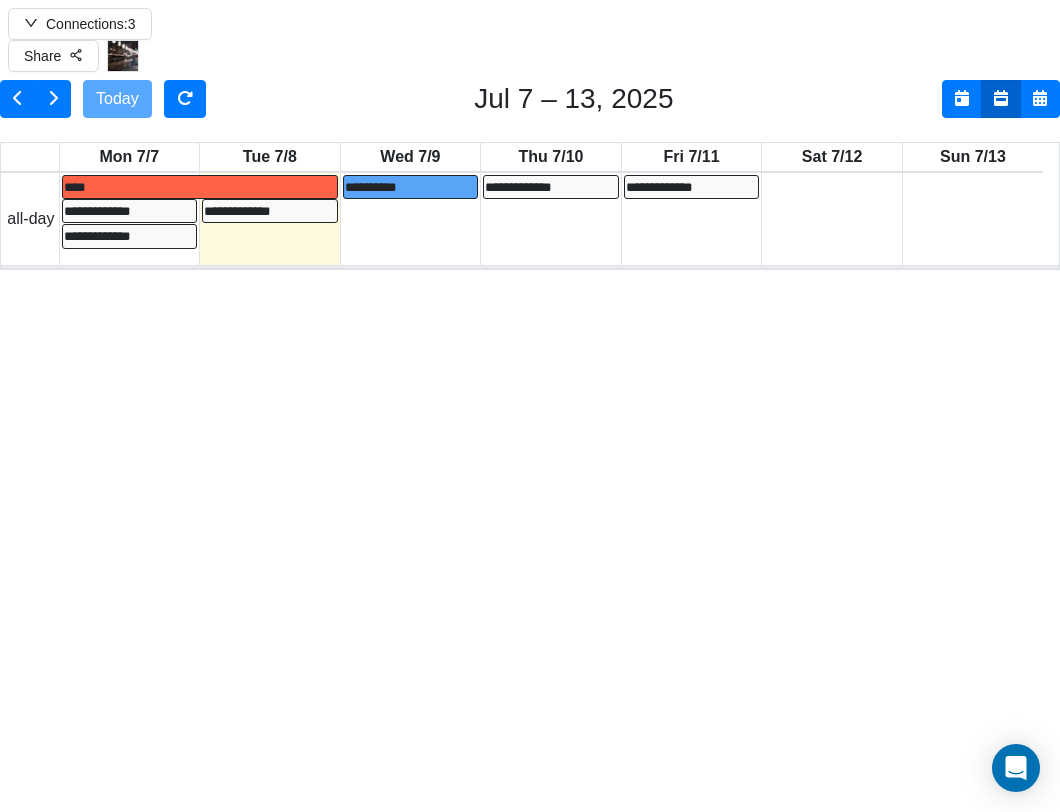 scroll, scrollTop: 0, scrollLeft: 0, axis: both 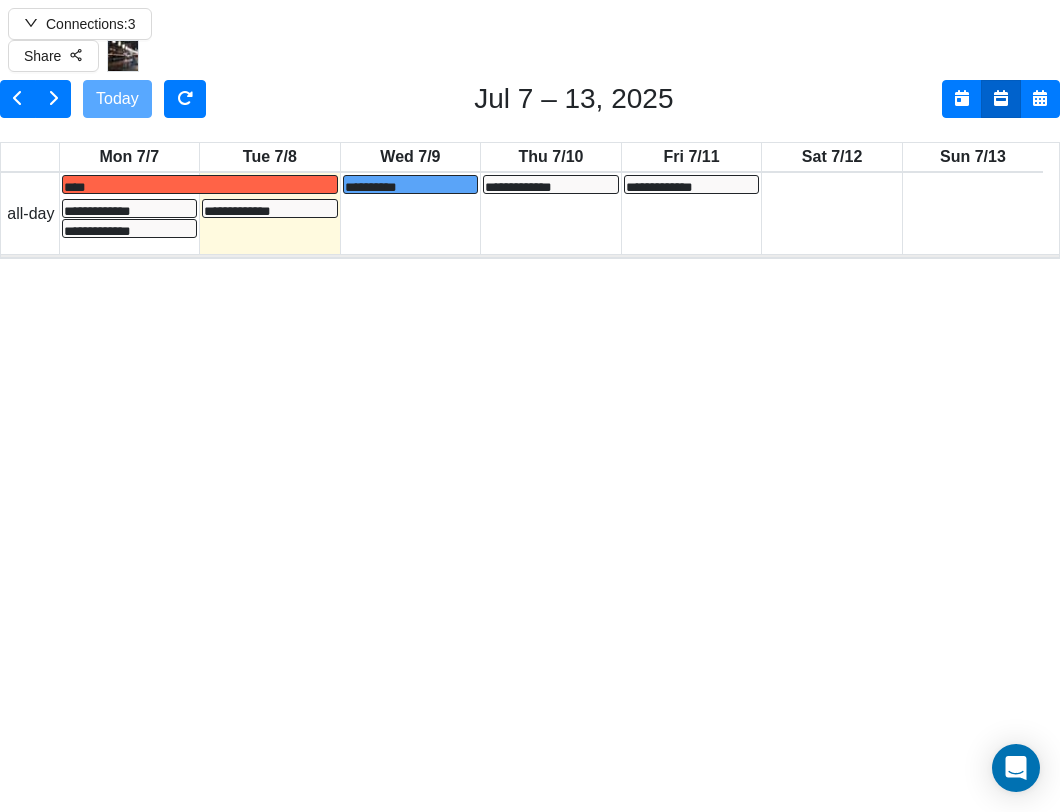 click on "****" at bounding box center [660, 481] 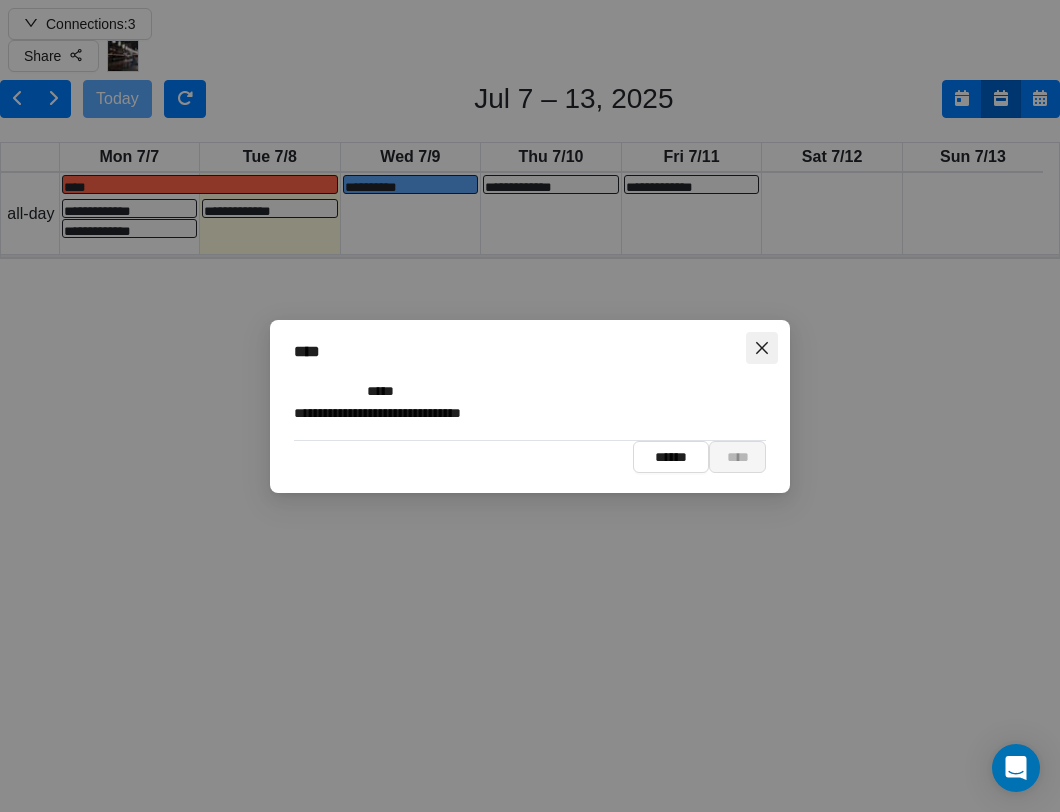 click at bounding box center [762, 348] 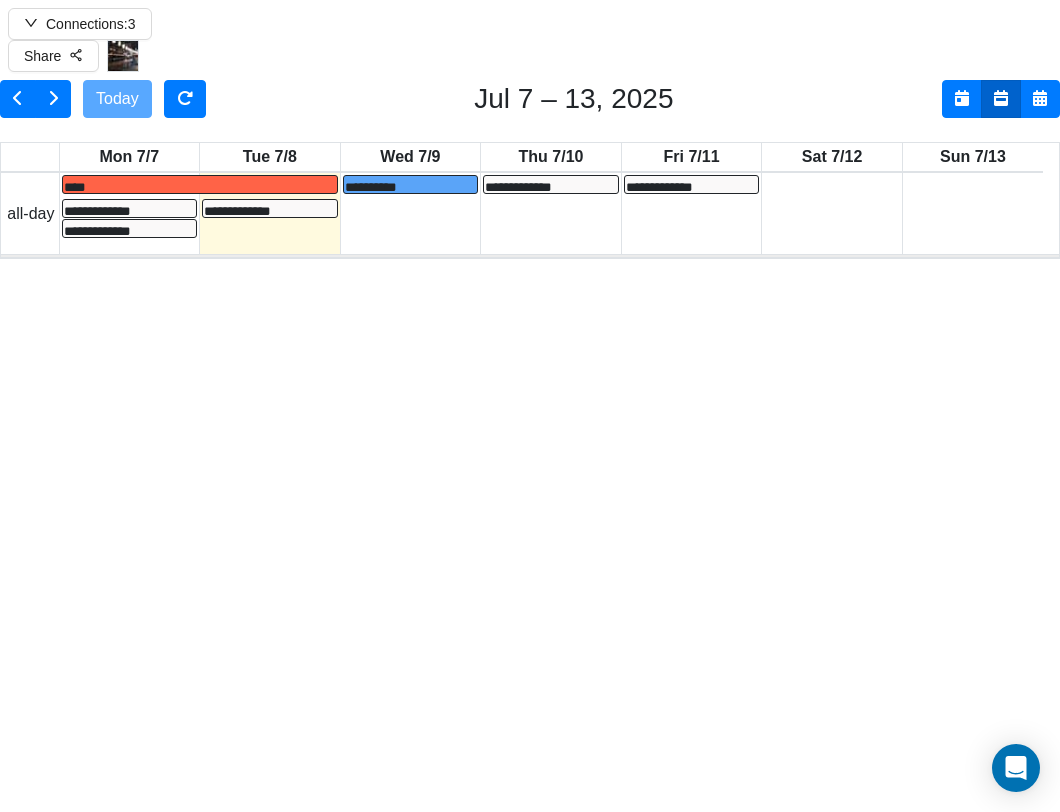 click on "**********" at bounding box center [660, 481] 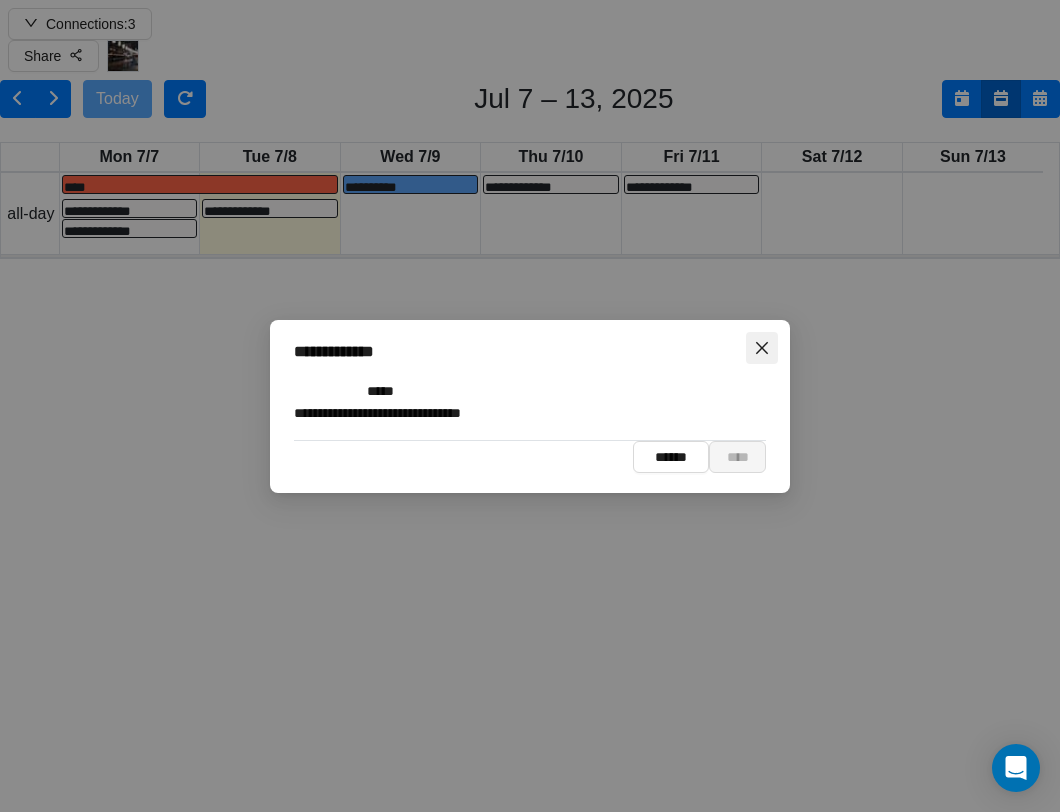 click at bounding box center (762, 348) 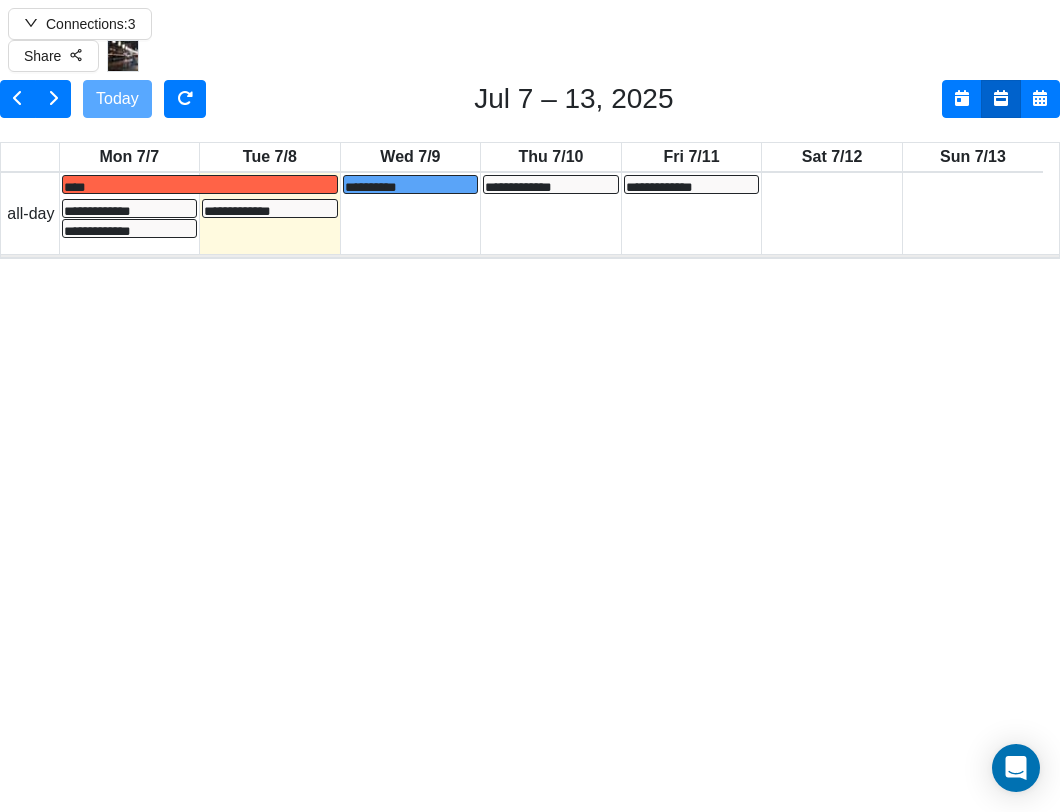 click on "**********" at bounding box center (660, 481) 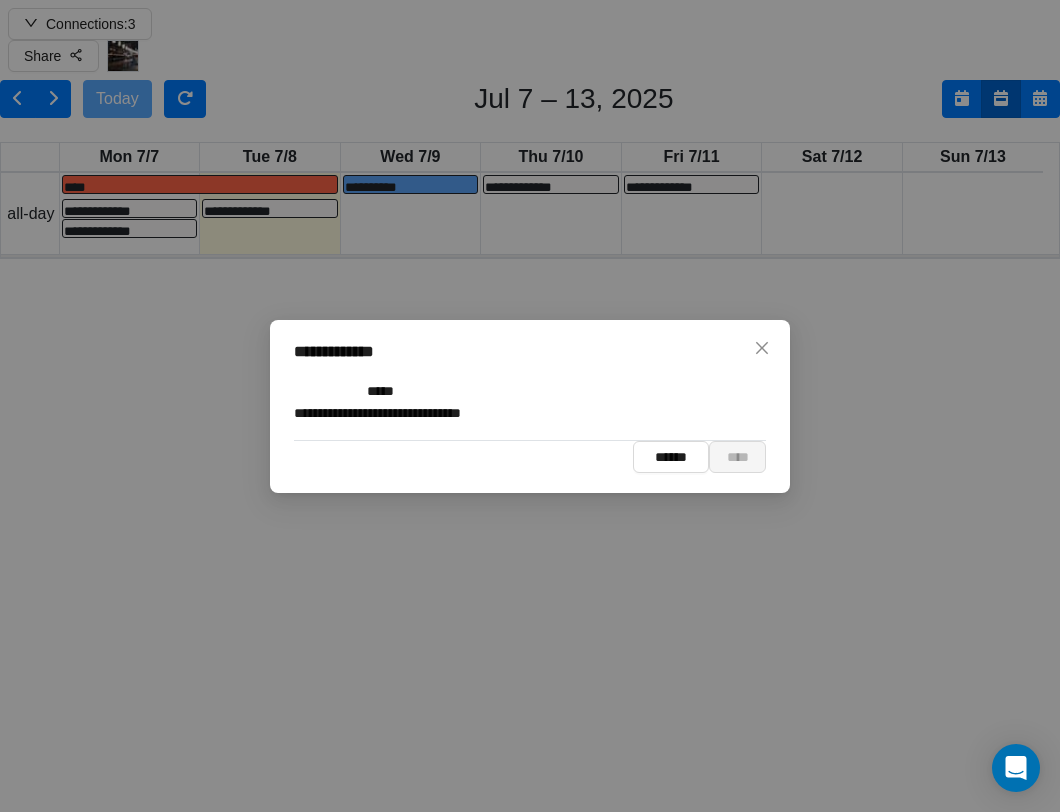 click on "**********" at bounding box center (462, 413) 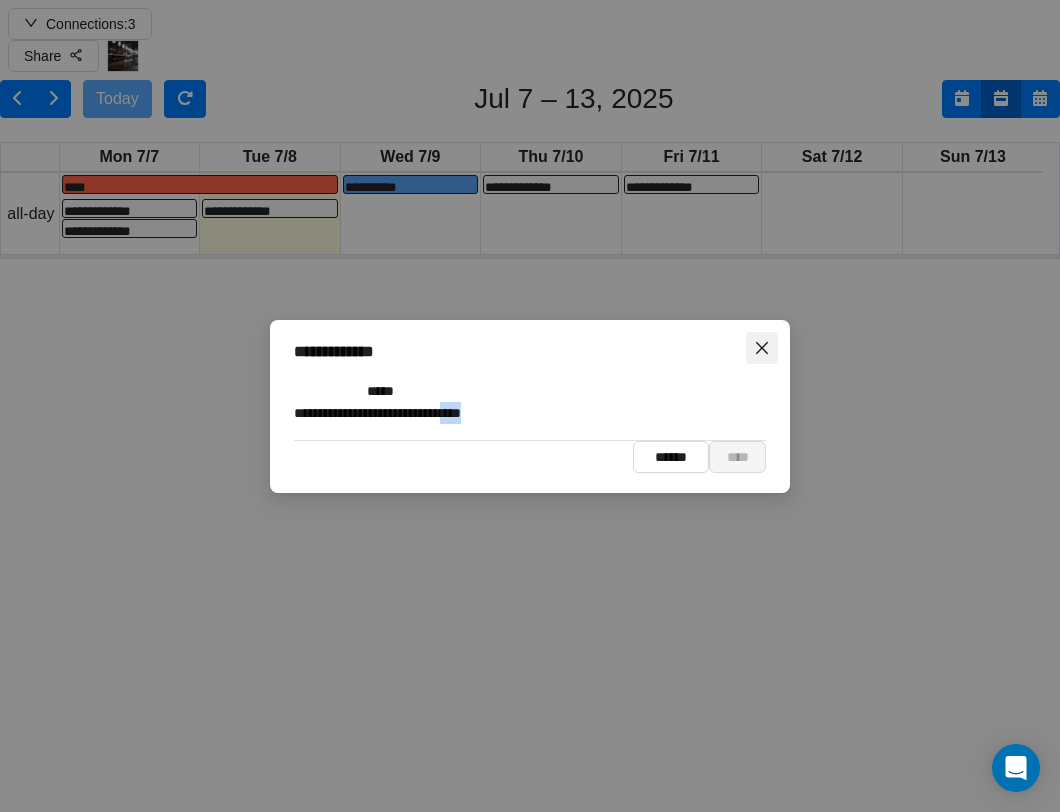 click at bounding box center (762, 348) 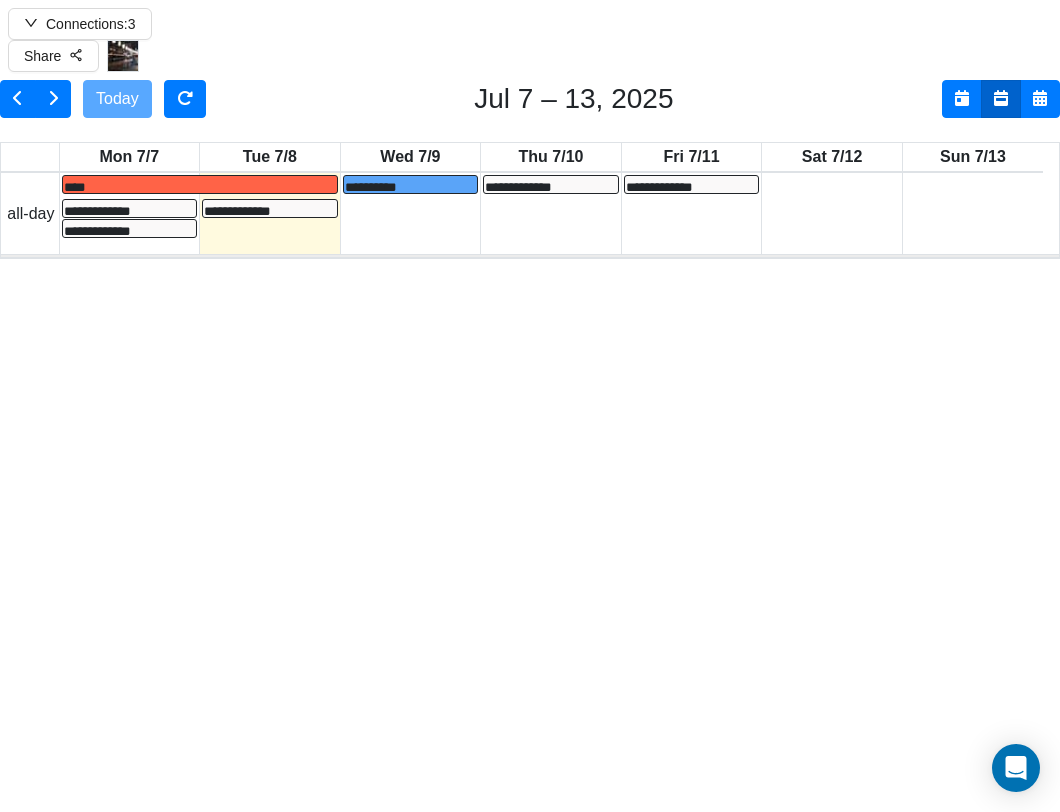 click on "*****" at bounding box center [660, 457] 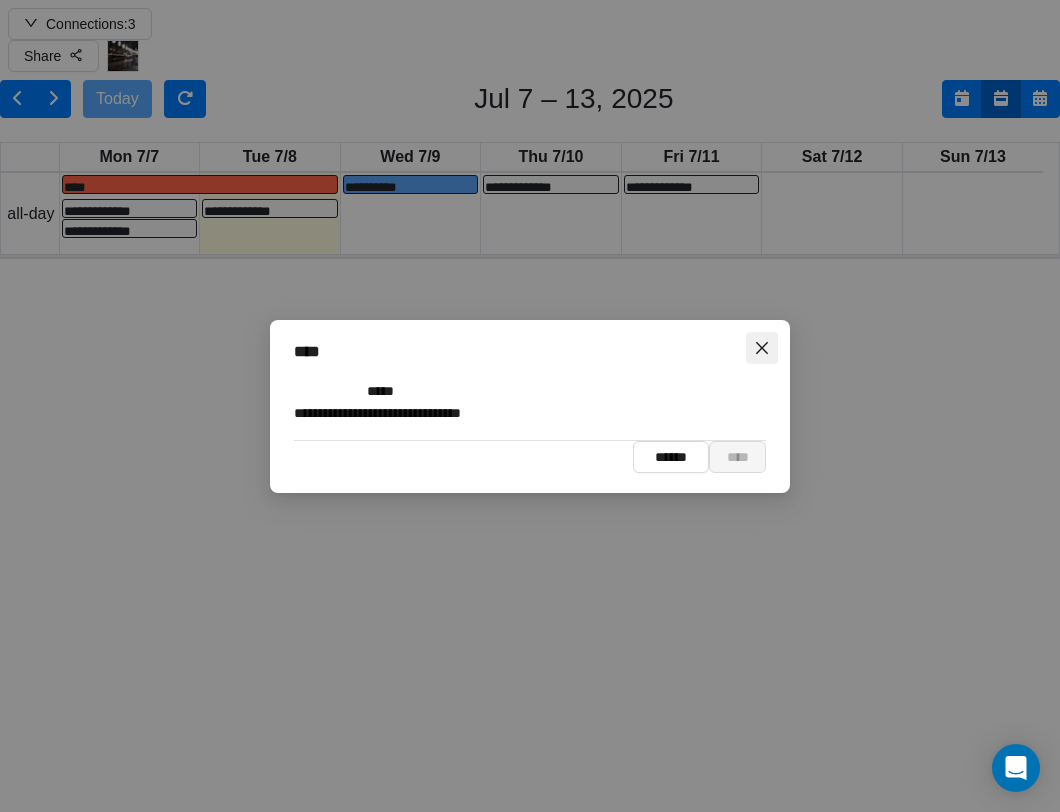 click at bounding box center (762, 348) 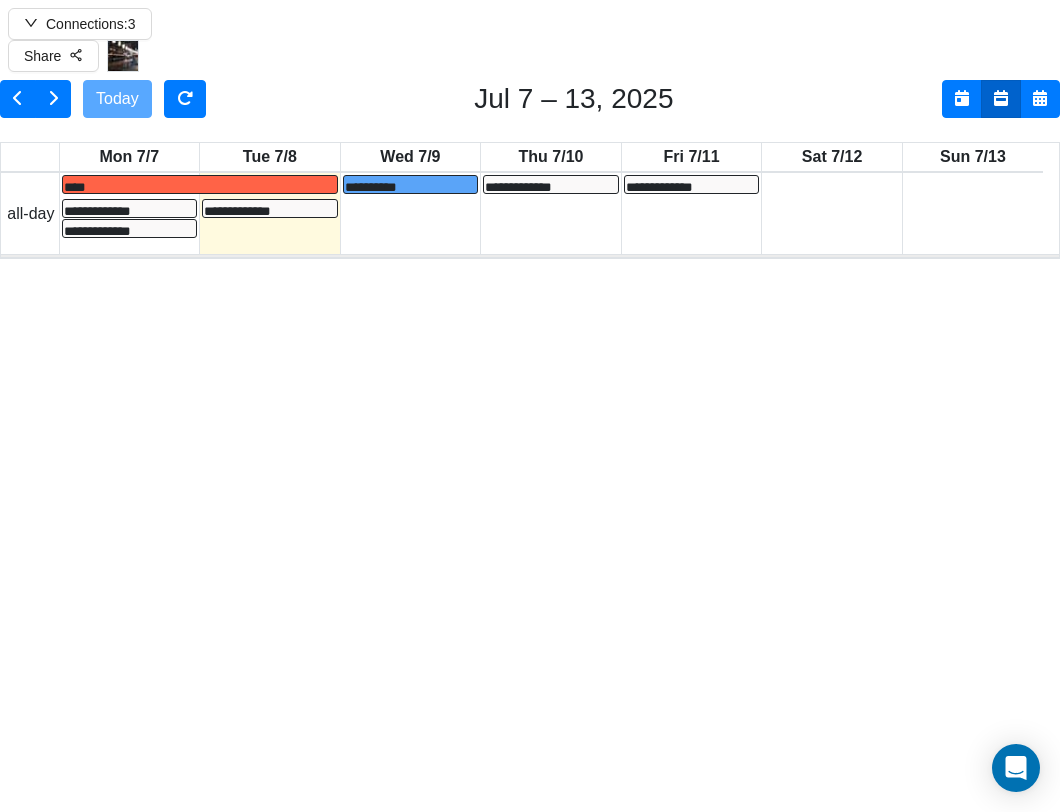 click on "**********" at bounding box center [668, 655] 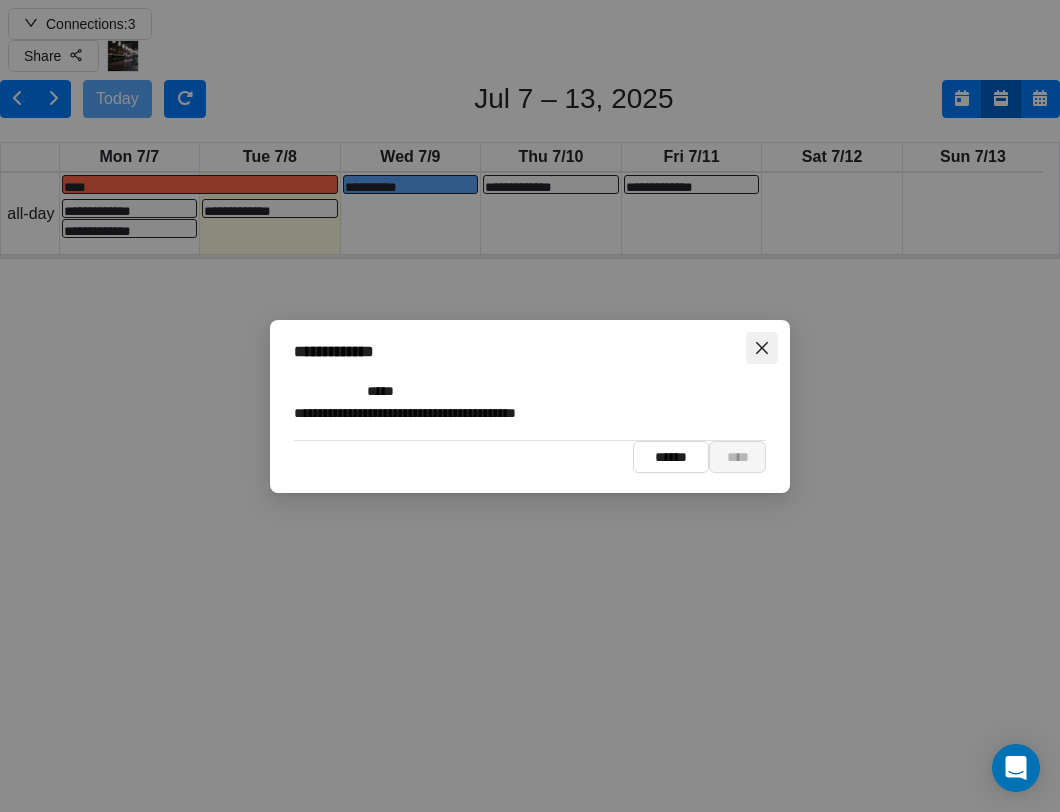 click at bounding box center (762, 348) 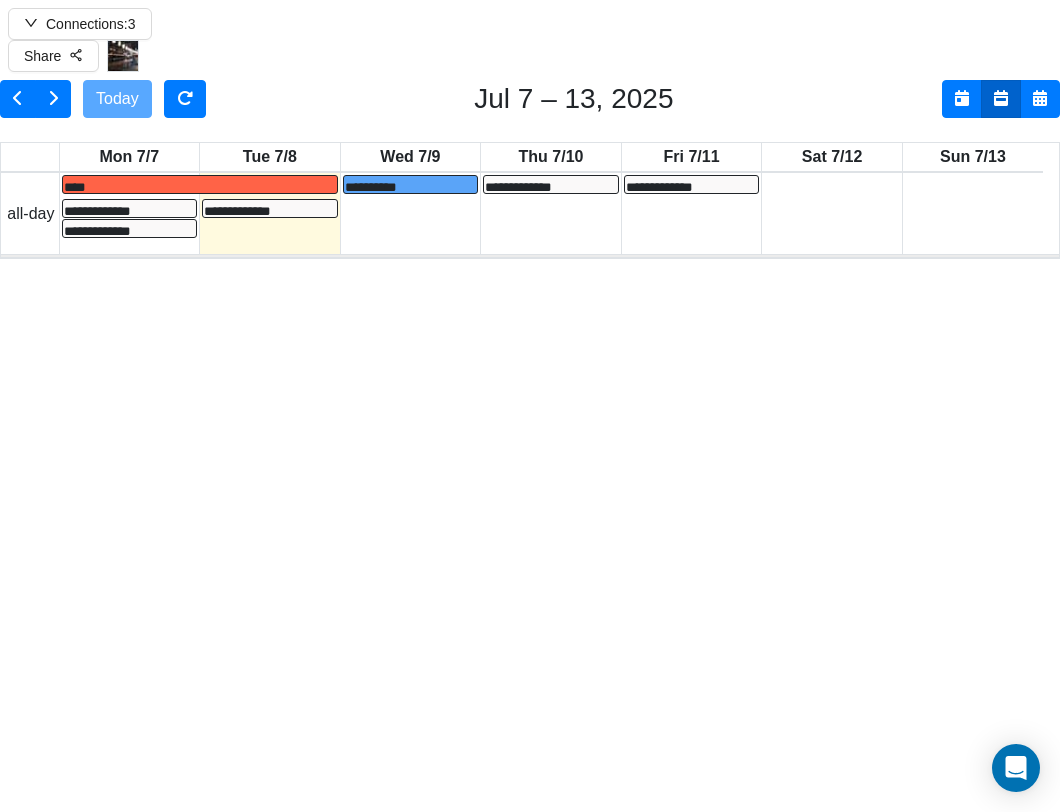 click on "**********" at bounding box center [668, 655] 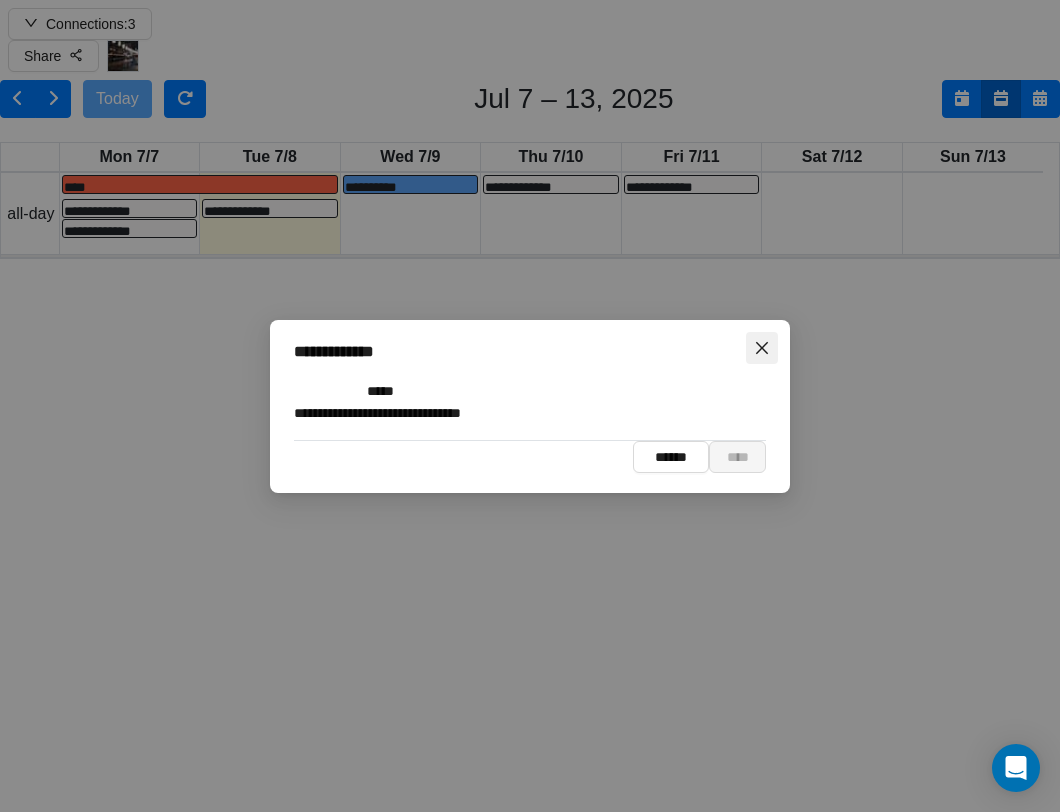 click at bounding box center [762, 348] 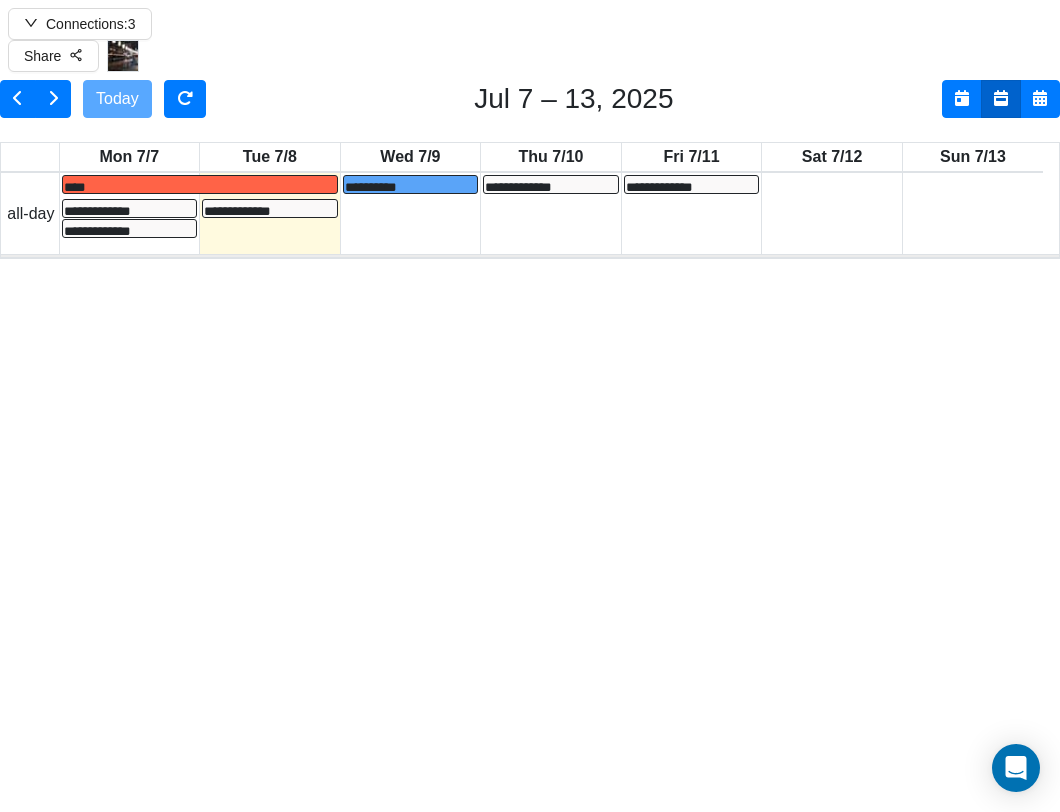 click at bounding box center (0, 0) 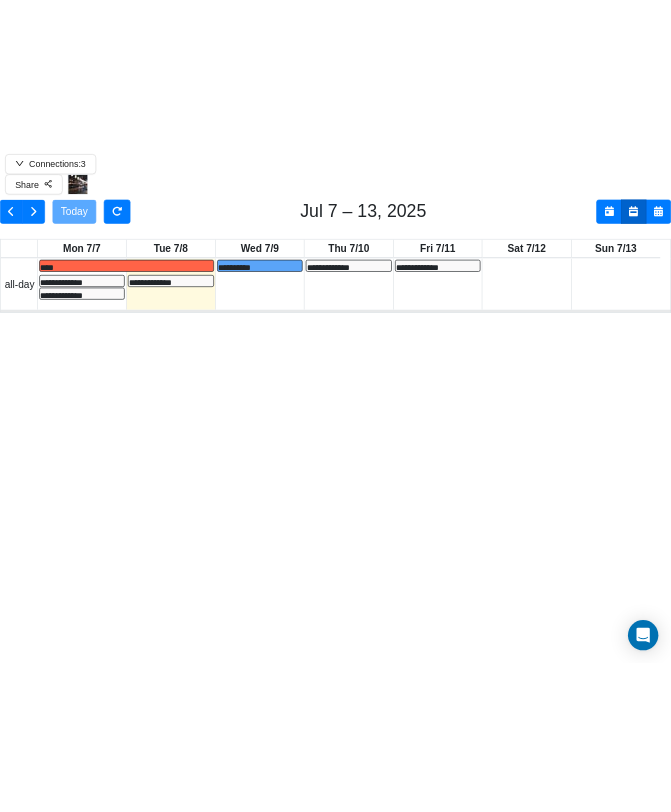 scroll, scrollTop: 301, scrollLeft: 0, axis: vertical 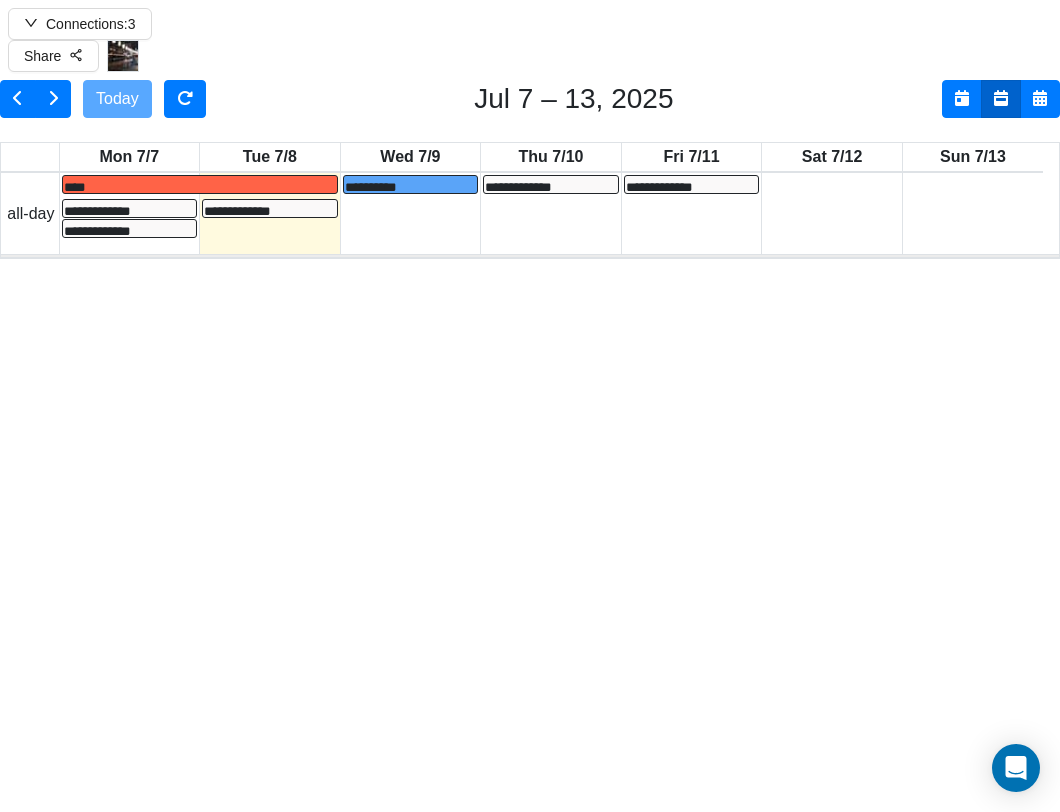 click on "****" at bounding box center (583, 571) 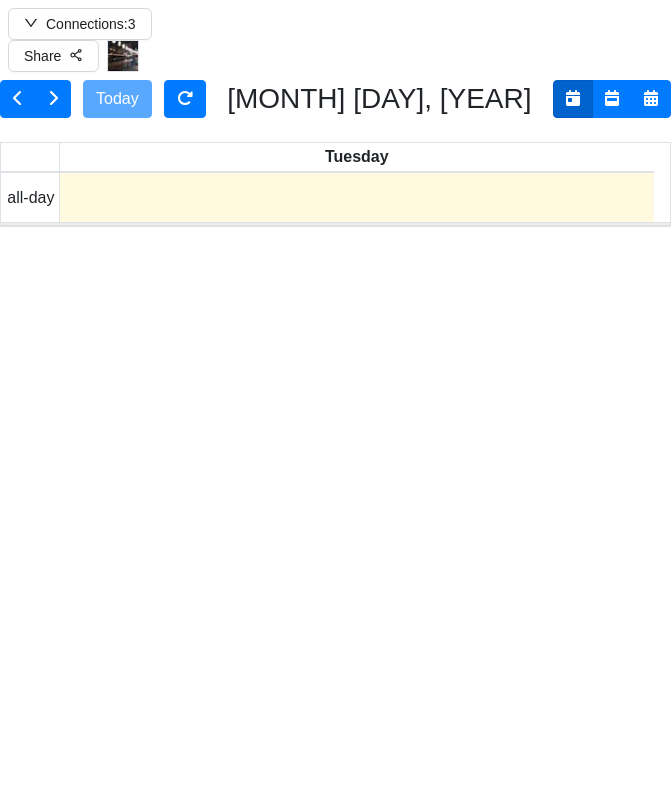 scroll, scrollTop: 0, scrollLeft: 0, axis: both 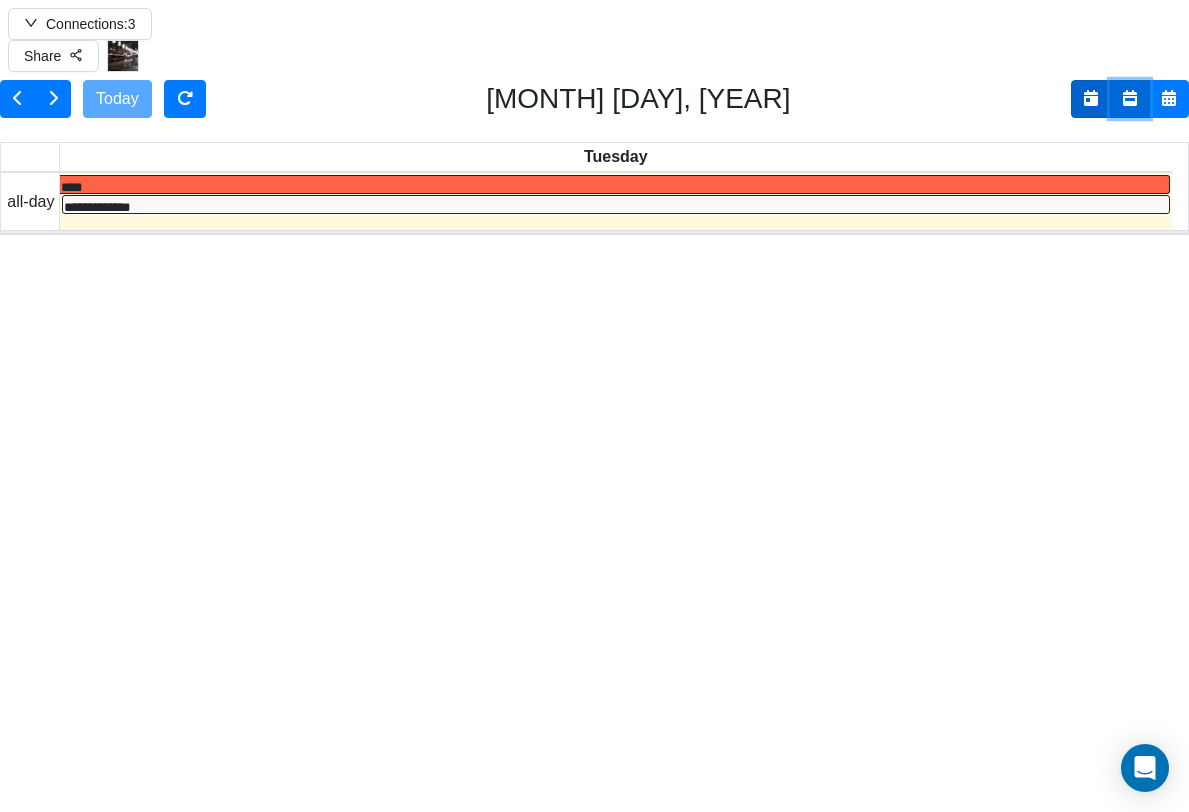 click at bounding box center [1130, 99] 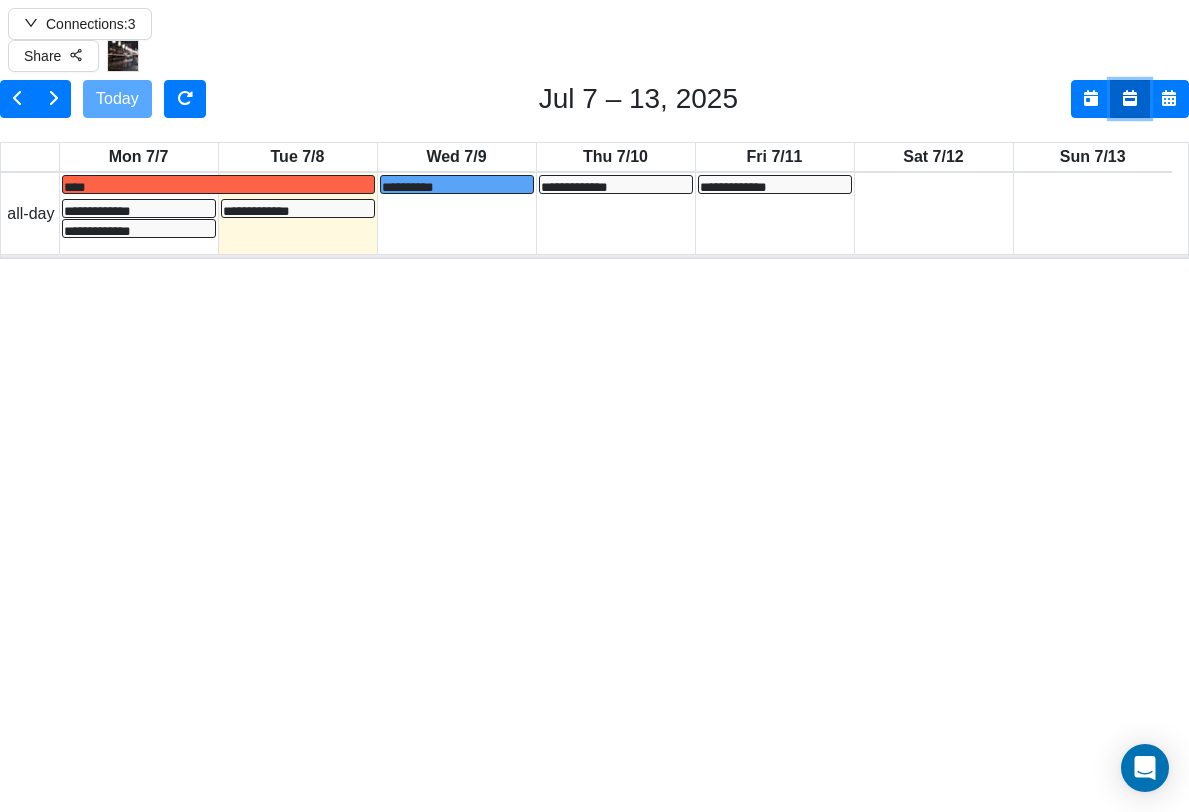 scroll, scrollTop: 556, scrollLeft: 0, axis: vertical 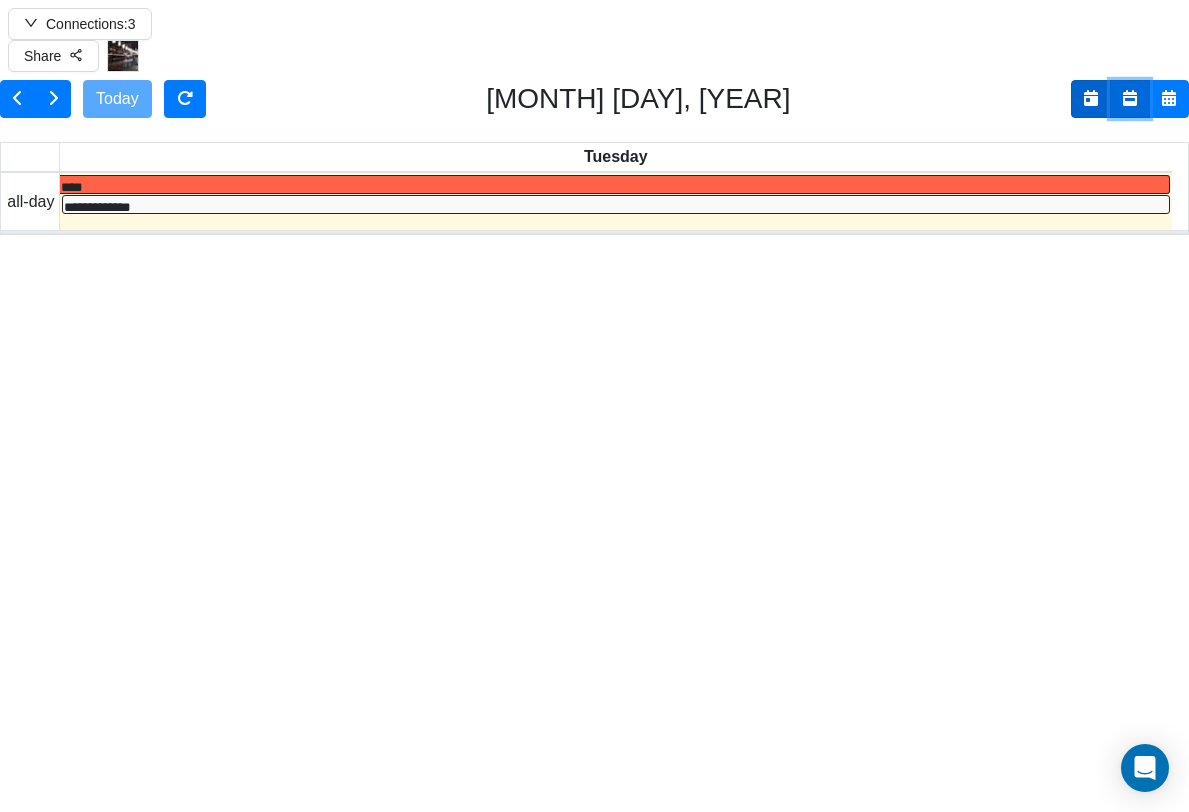 click at bounding box center [1130, 98] 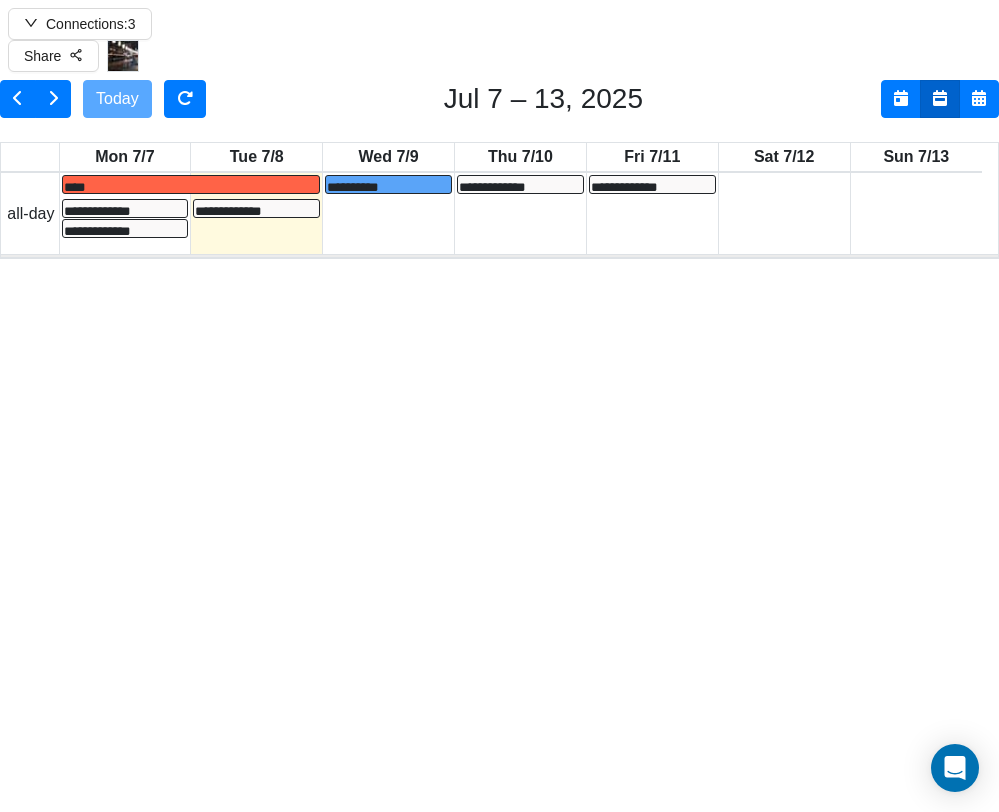 scroll, scrollTop: 610, scrollLeft: 0, axis: vertical 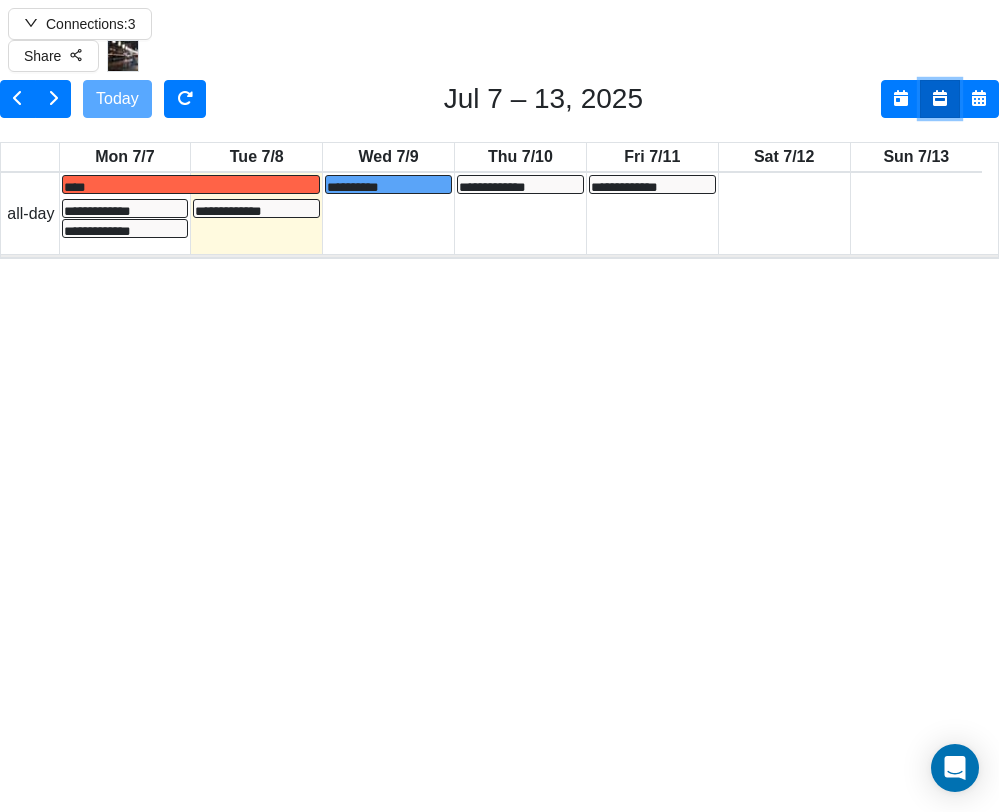 click on "**********" at bounding box center [784, 706] 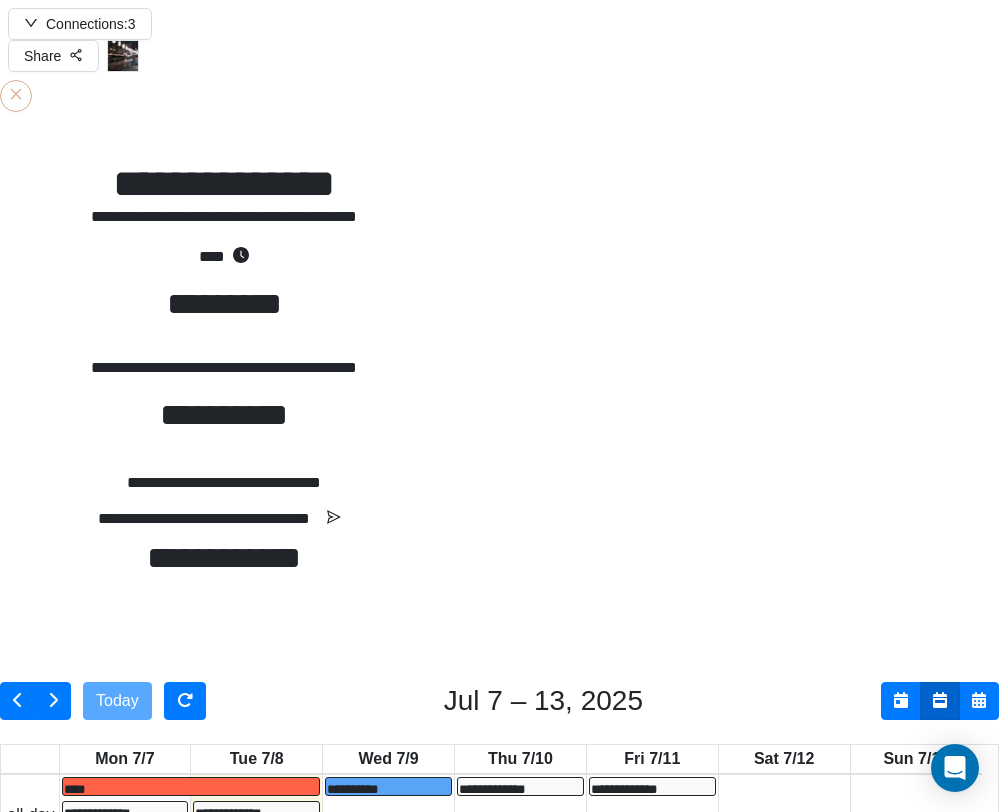 click at bounding box center (16, 94) 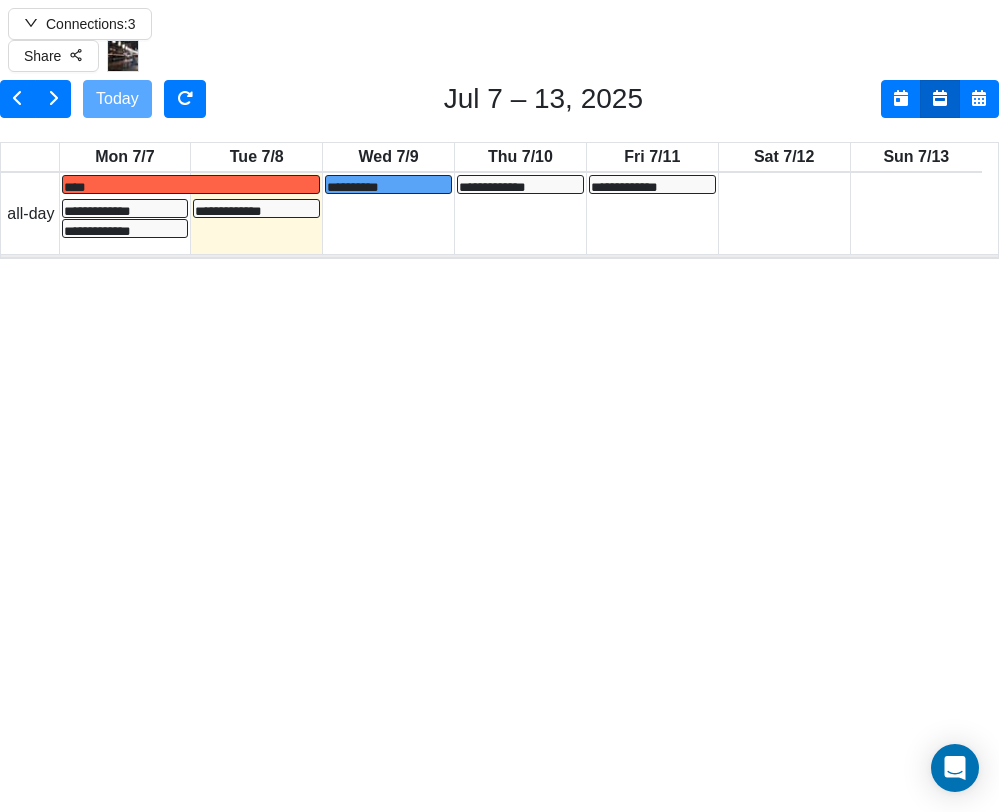 click on "****" at bounding box center [551, 262] 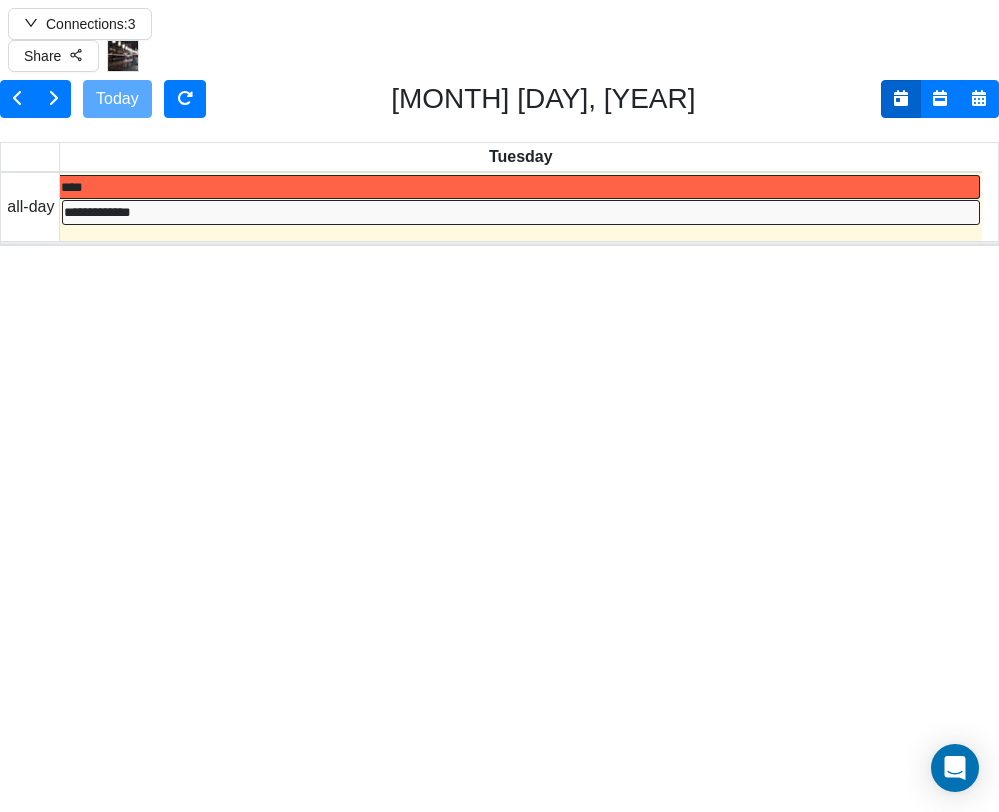 scroll, scrollTop: 0, scrollLeft: 0, axis: both 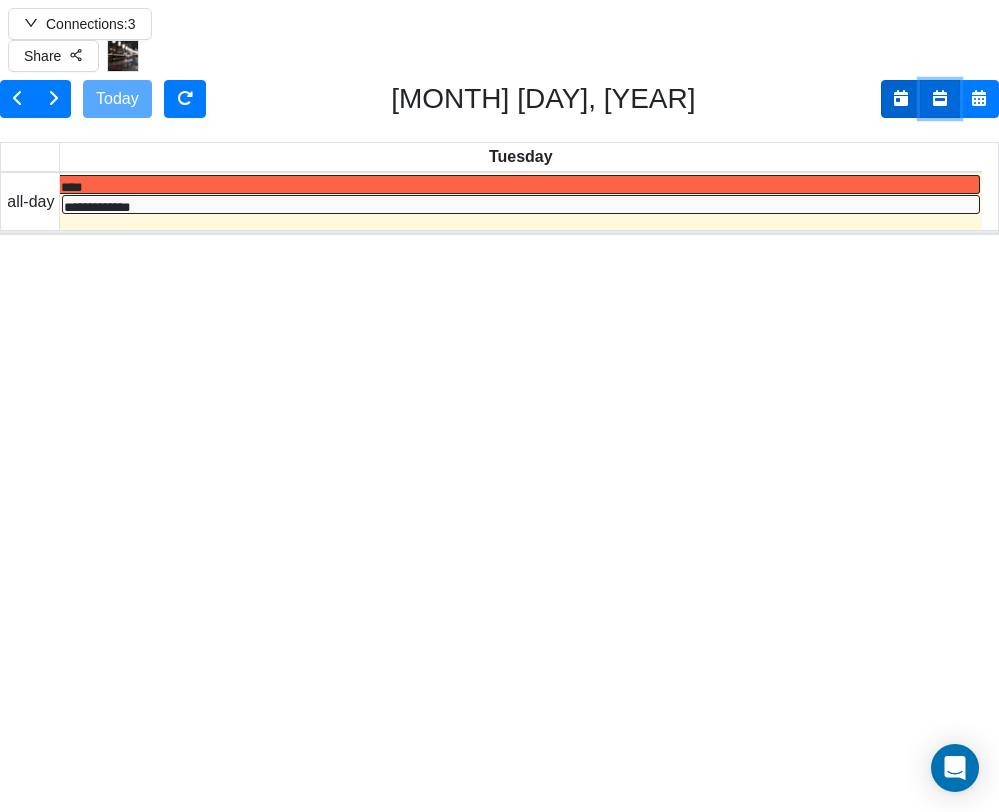 click at bounding box center [940, 99] 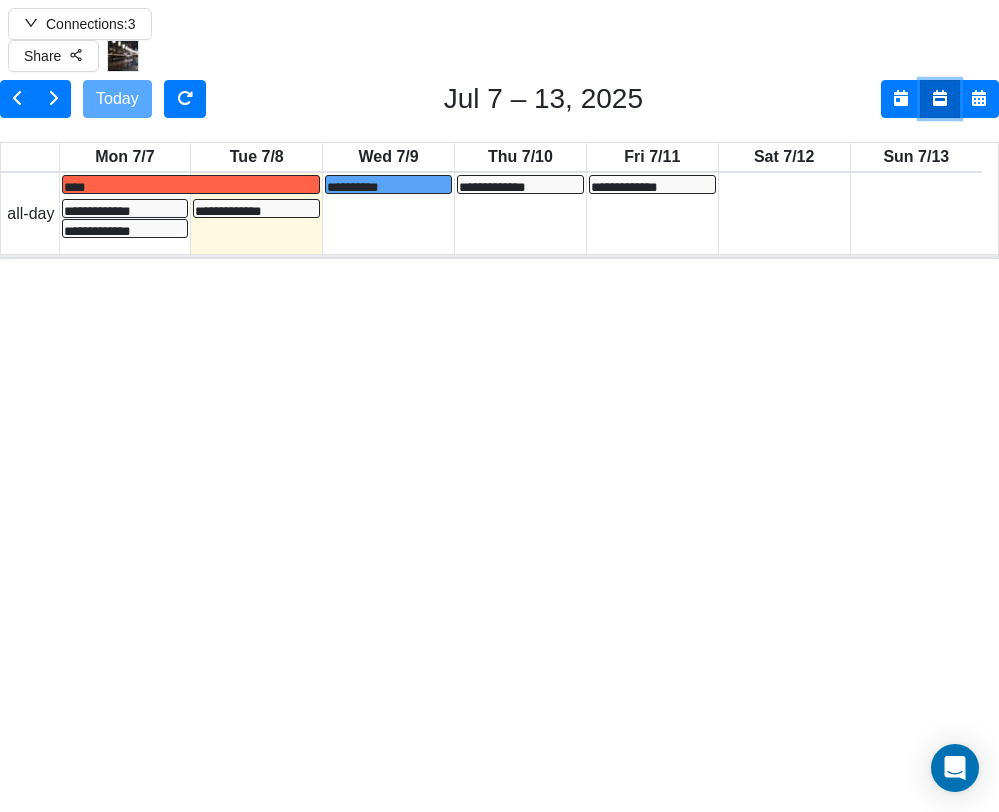 click on "****" at bounding box center (551, 571) 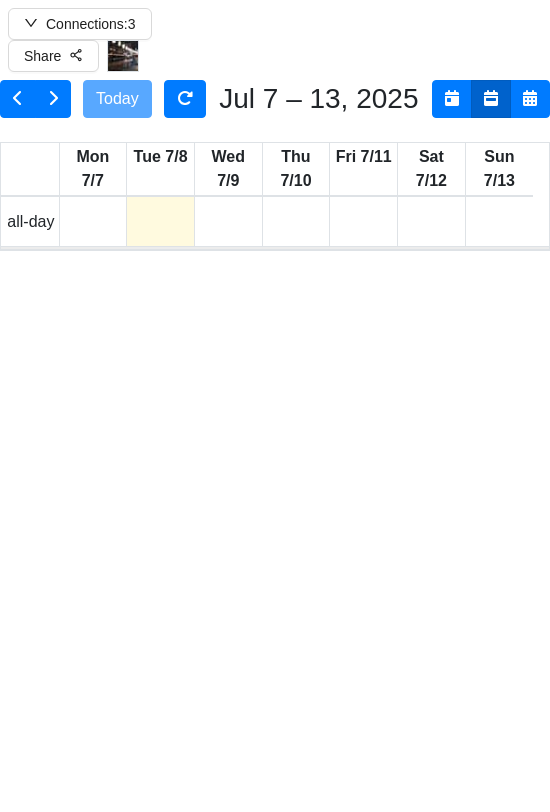 scroll, scrollTop: 0, scrollLeft: 0, axis: both 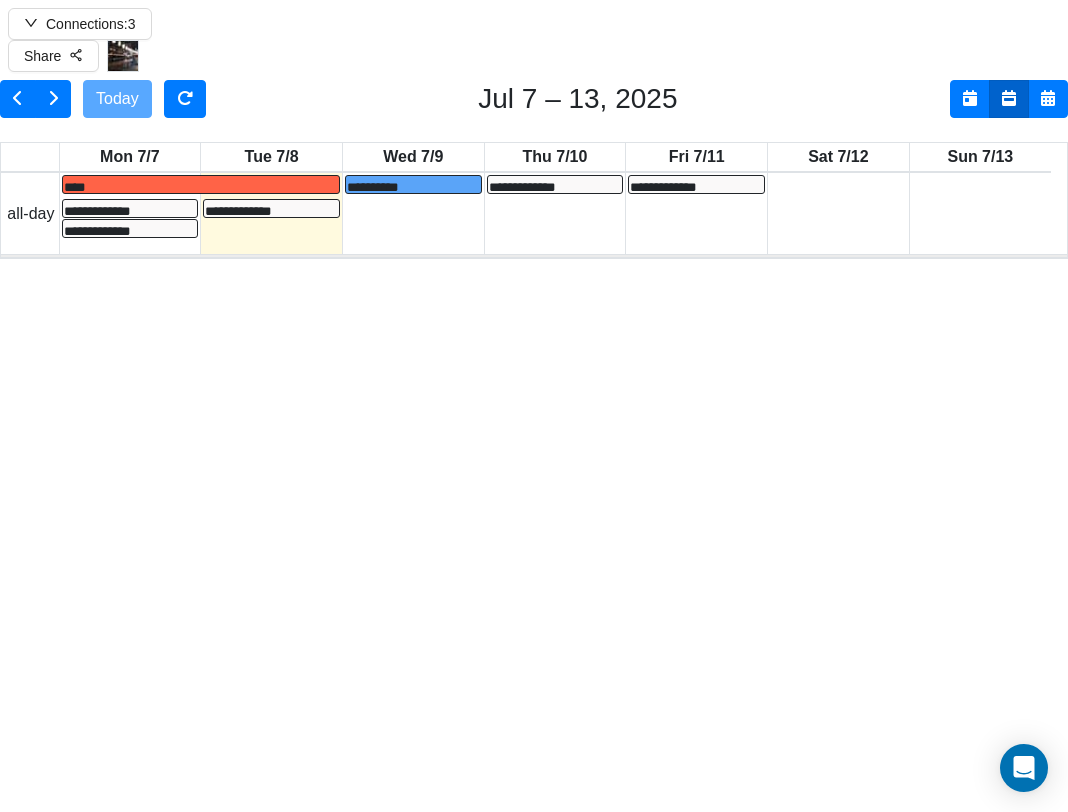 click on "**********" at bounding box center (837, 706) 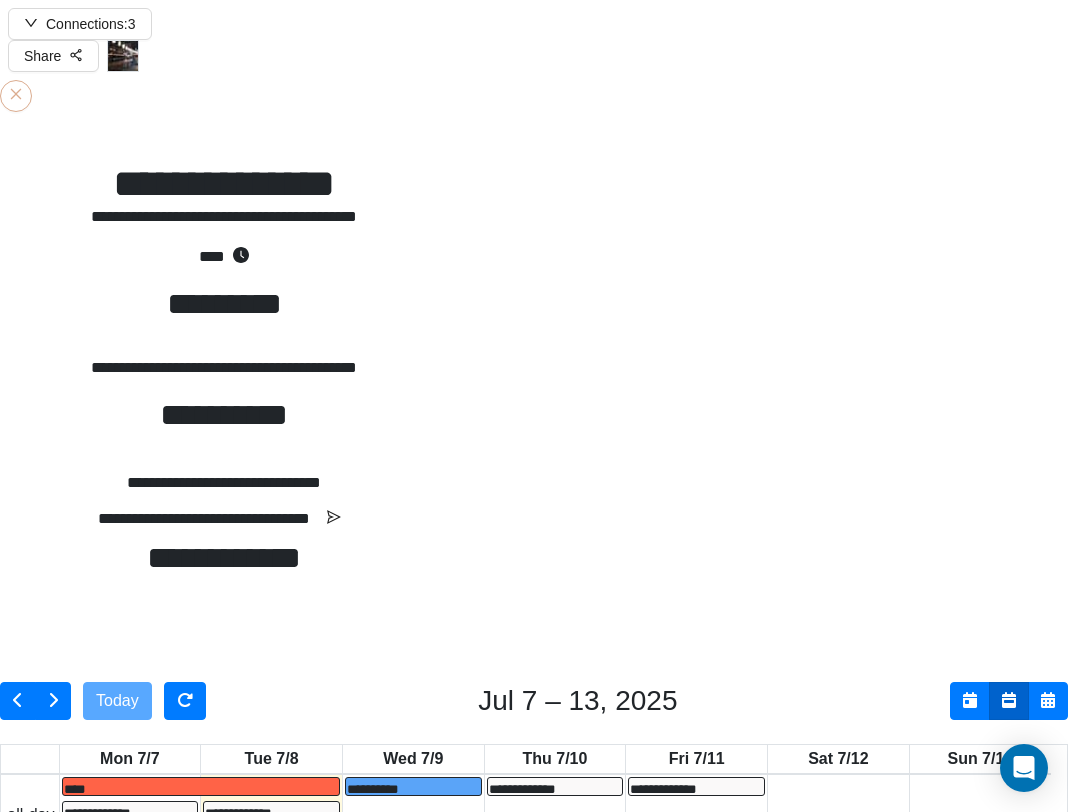 click at bounding box center (16, 94) 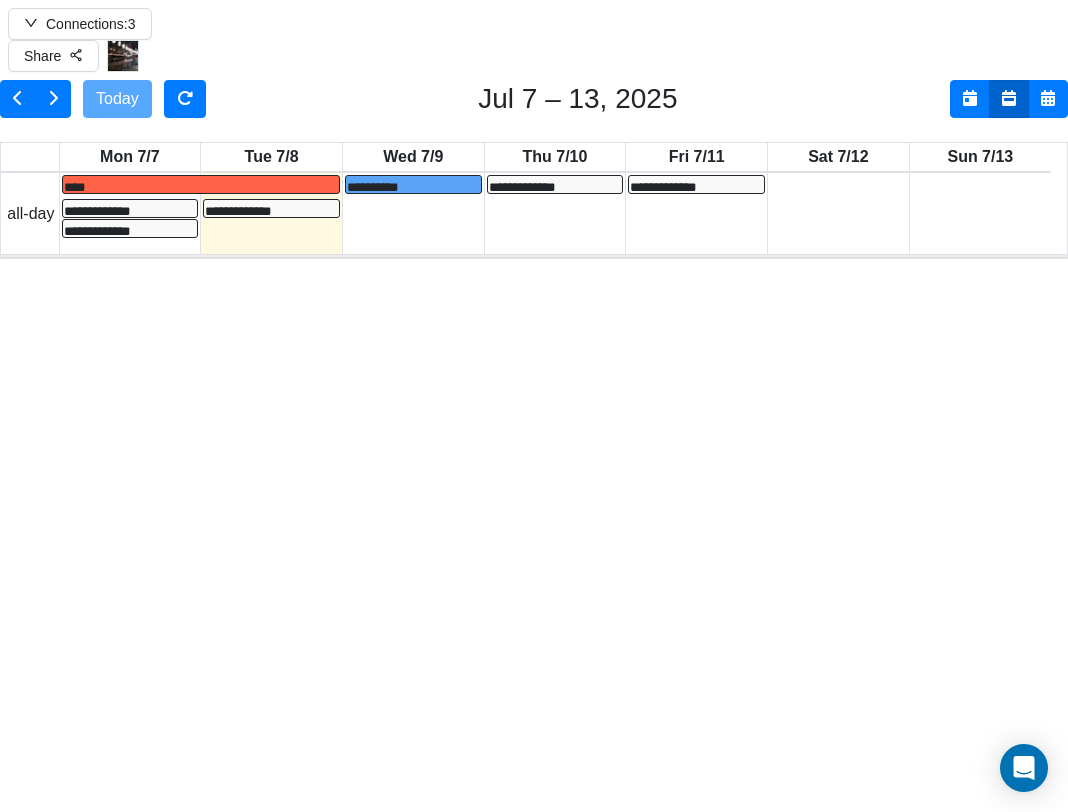 click at bounding box center (0, 0) 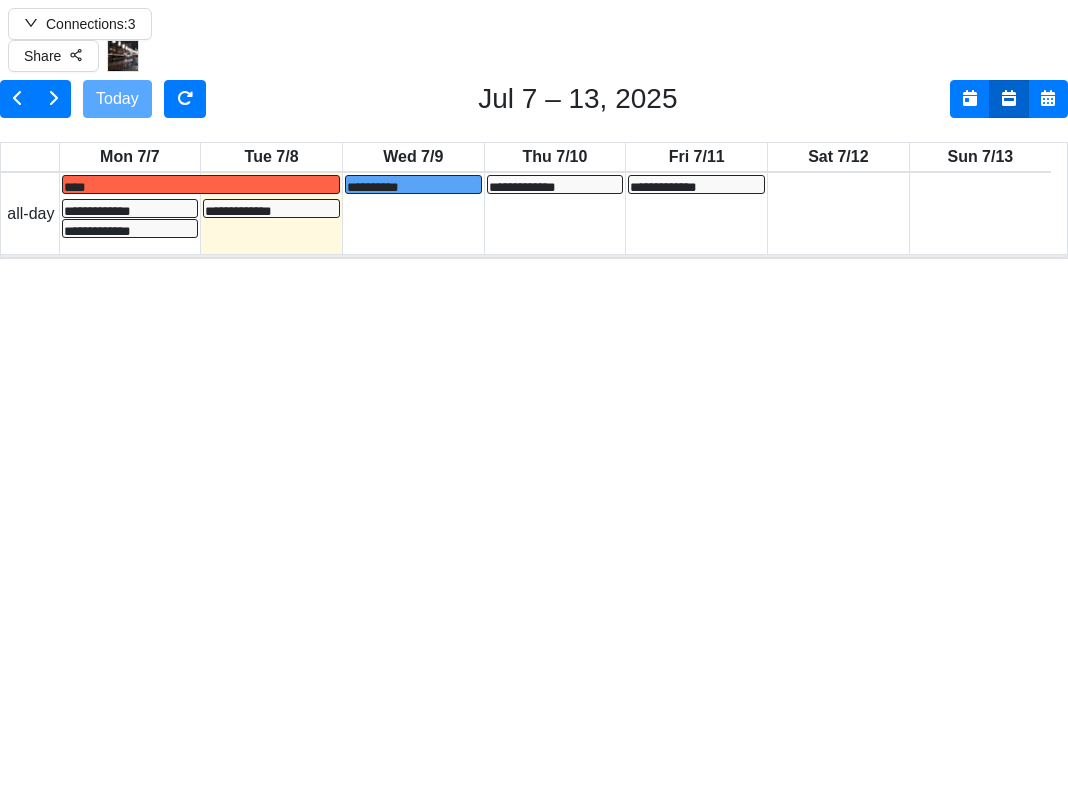 scroll, scrollTop: 0, scrollLeft: 0, axis: both 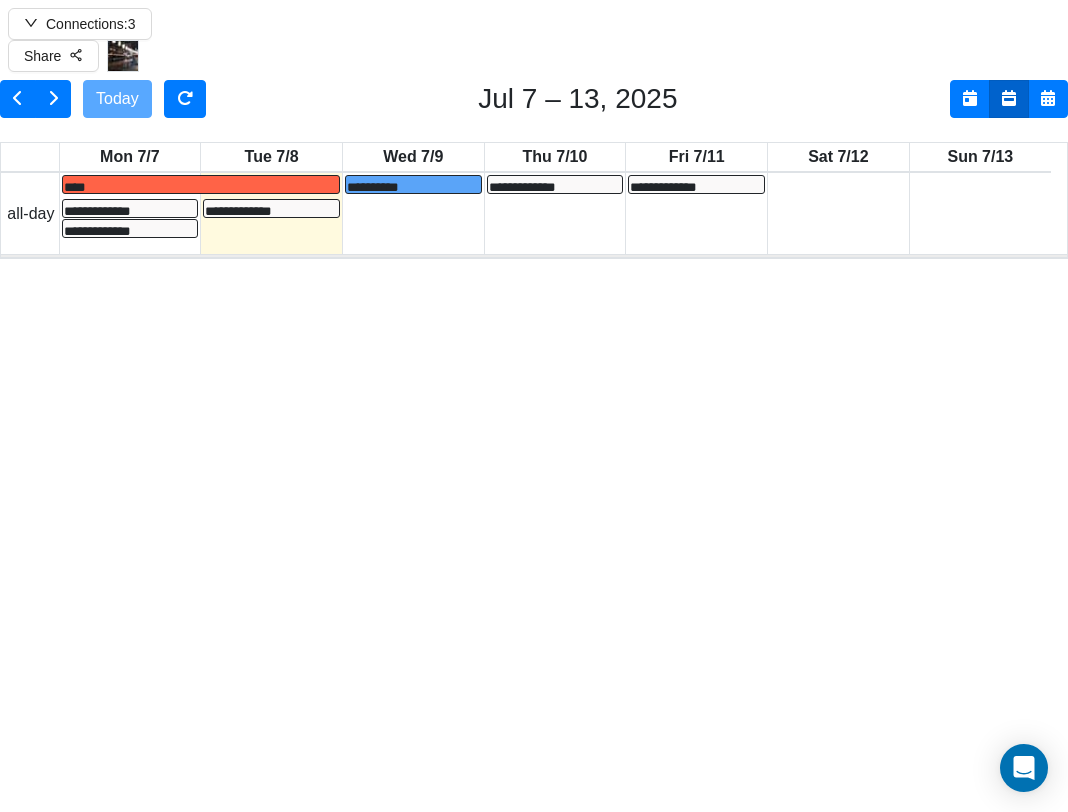 click on "**********" at bounding box center (837, 706) 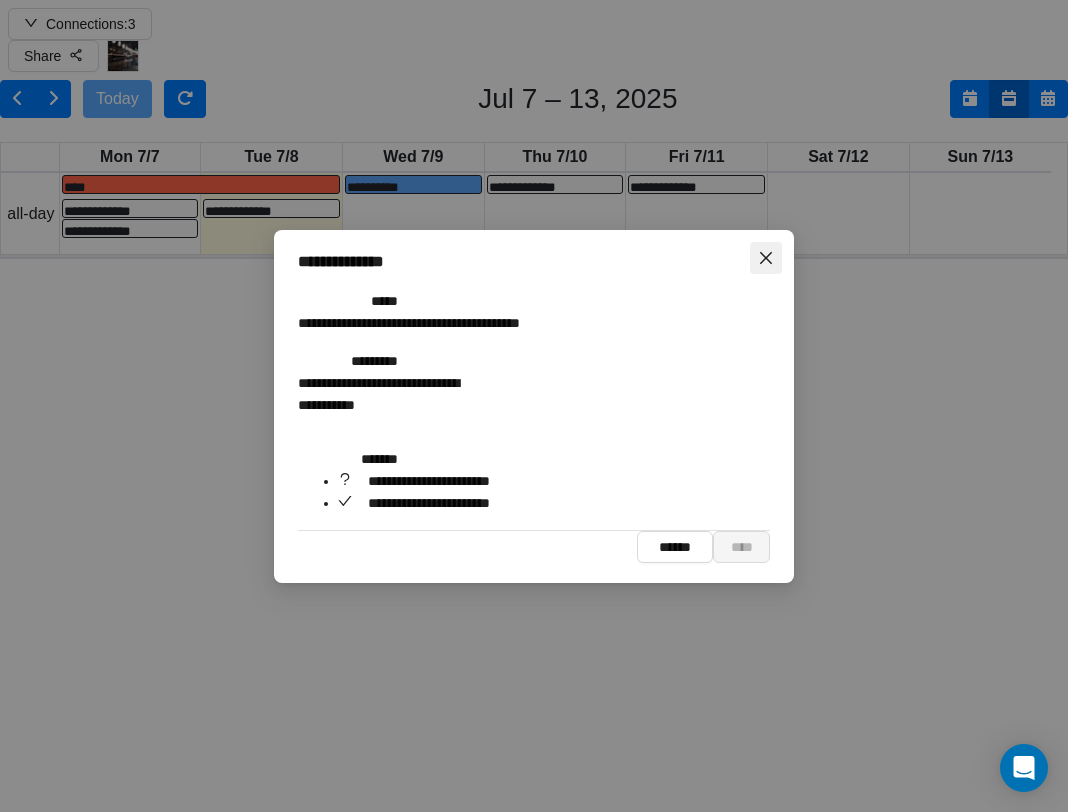 click at bounding box center (766, 257) 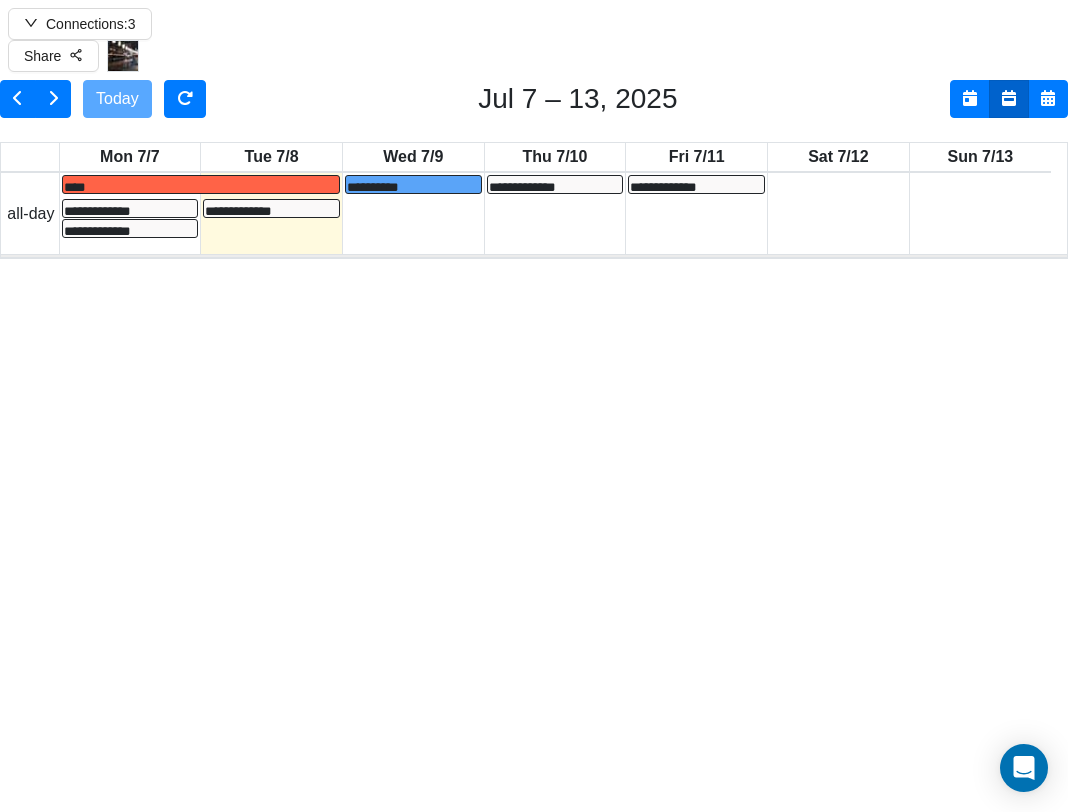click on "**********" at bounding box center (837, 706) 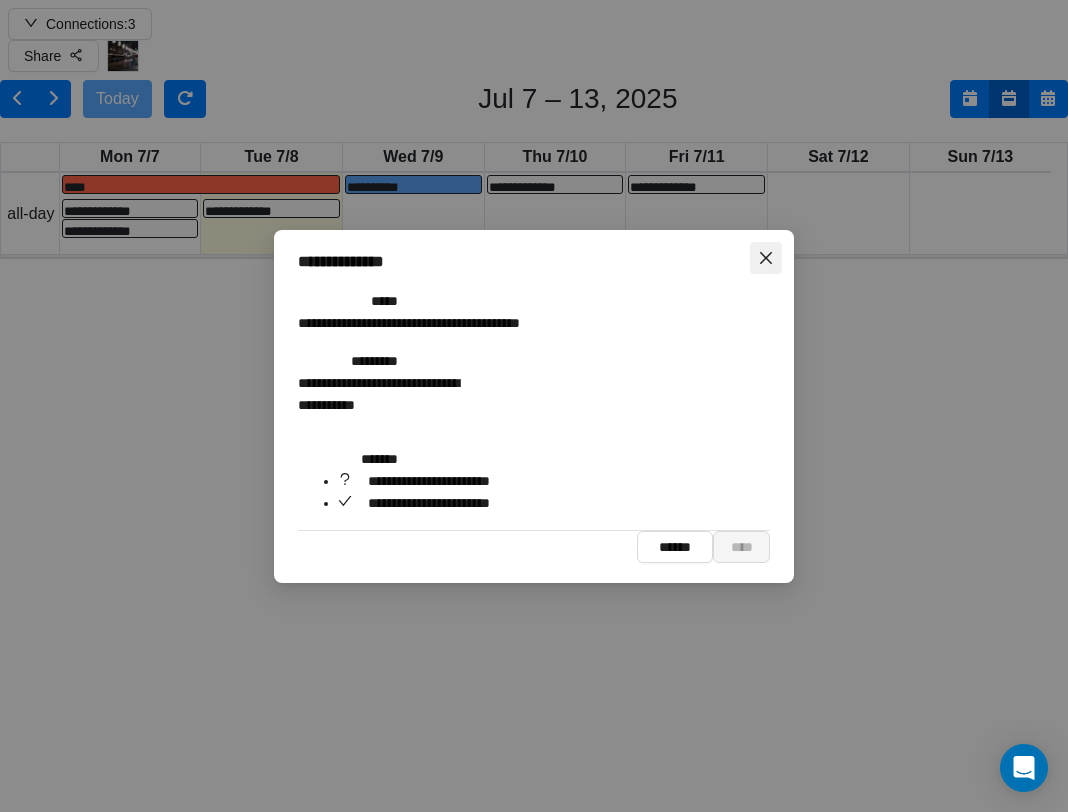 click at bounding box center (766, 257) 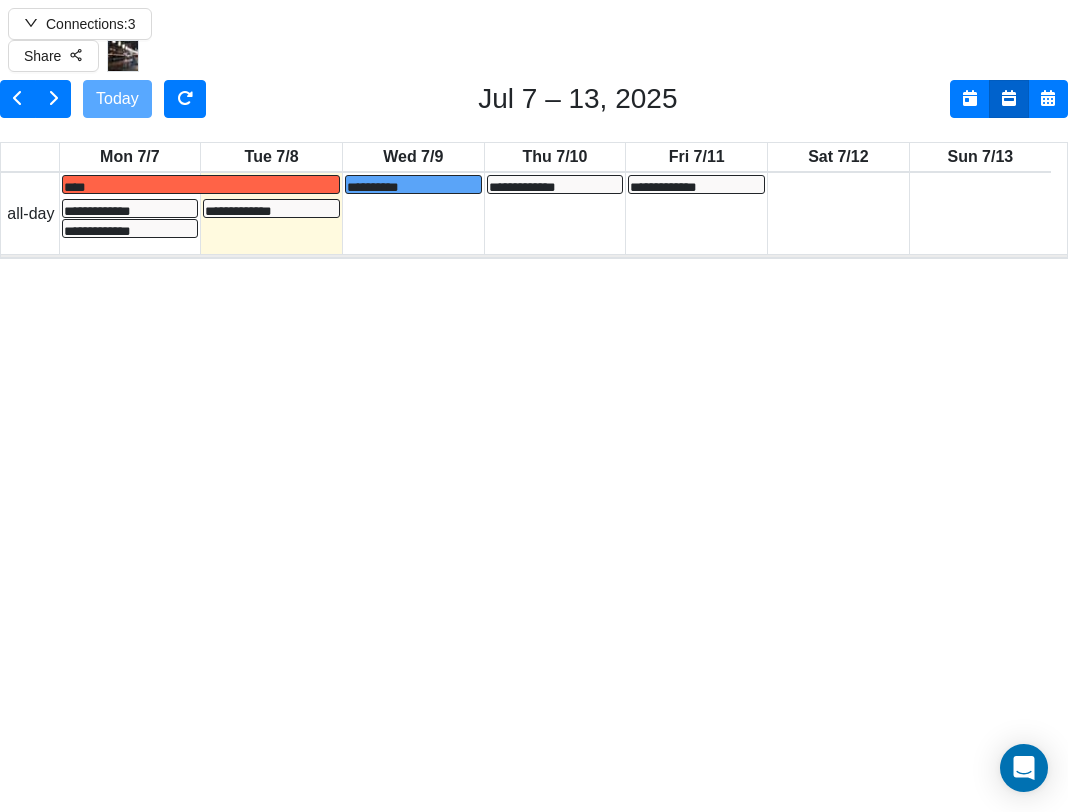 click on "*****" at bounding box center [664, 457] 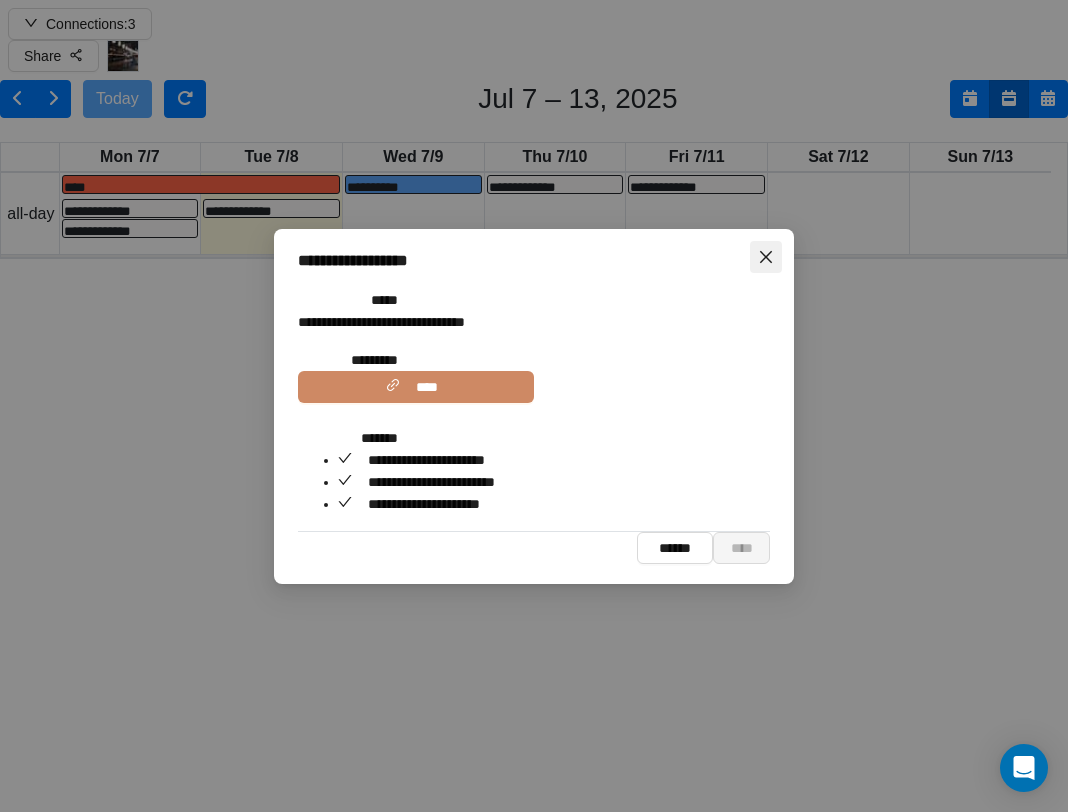 click at bounding box center [766, 257] 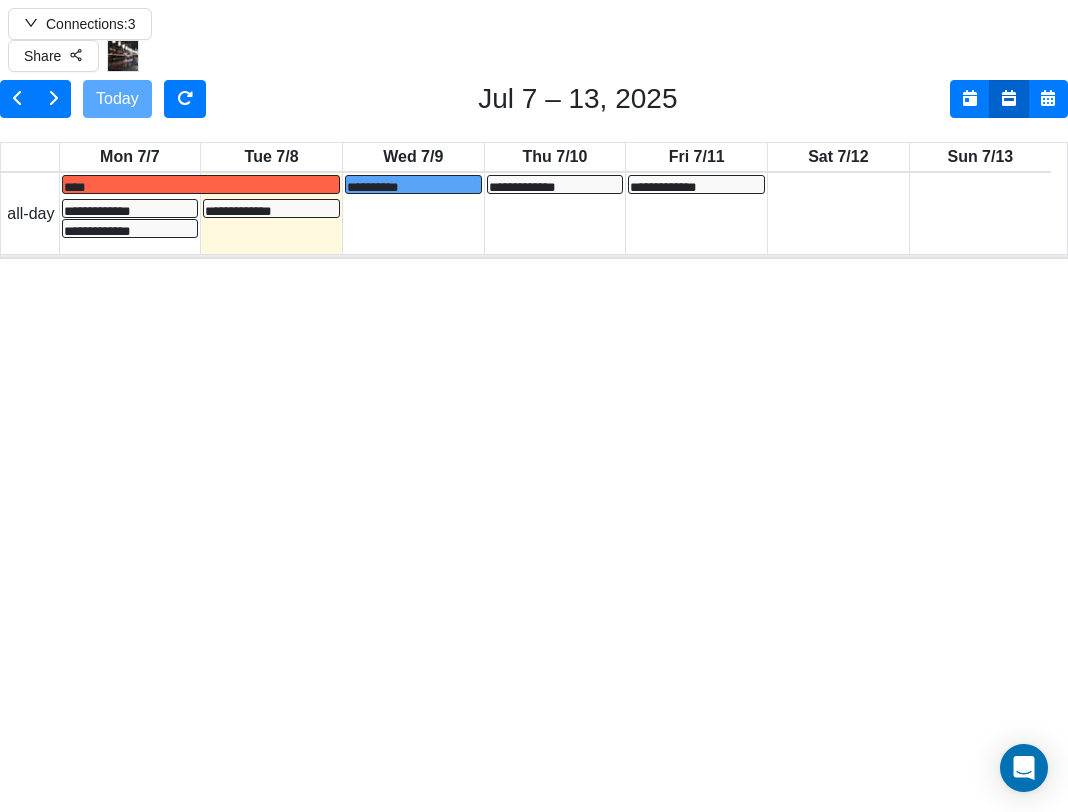 click at bounding box center (0, 0) 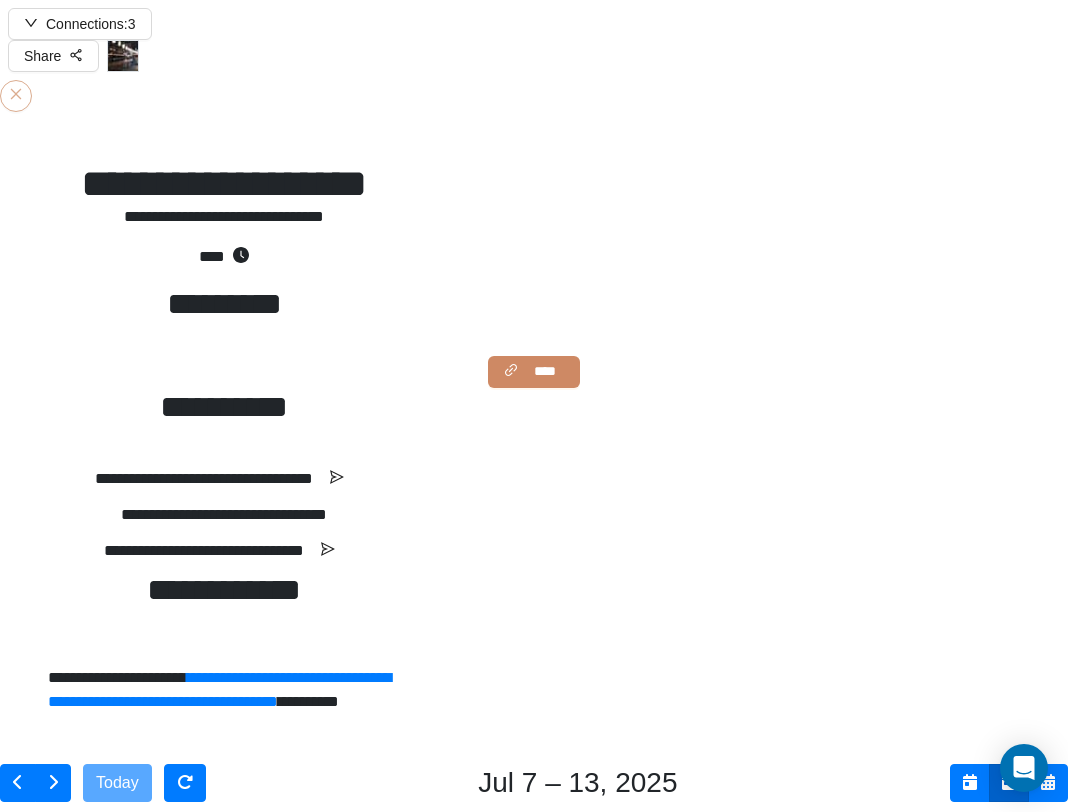 click at bounding box center [16, 94] 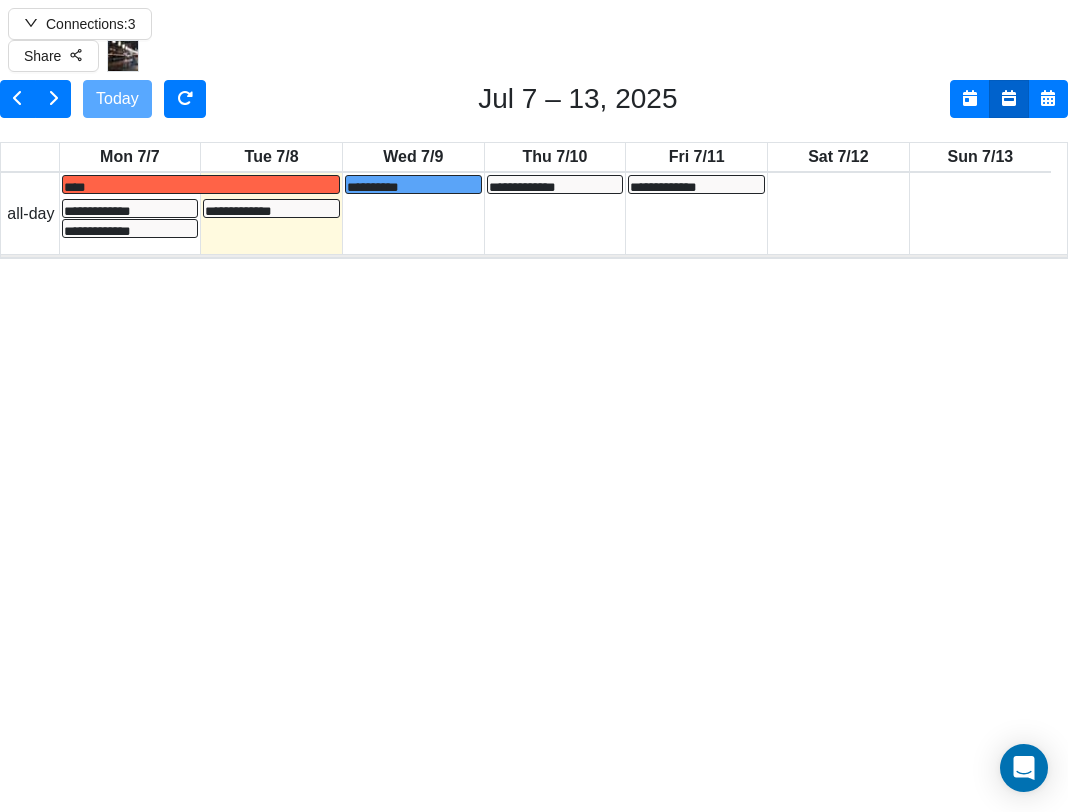 click on "**********" at bounding box center (664, 547) 